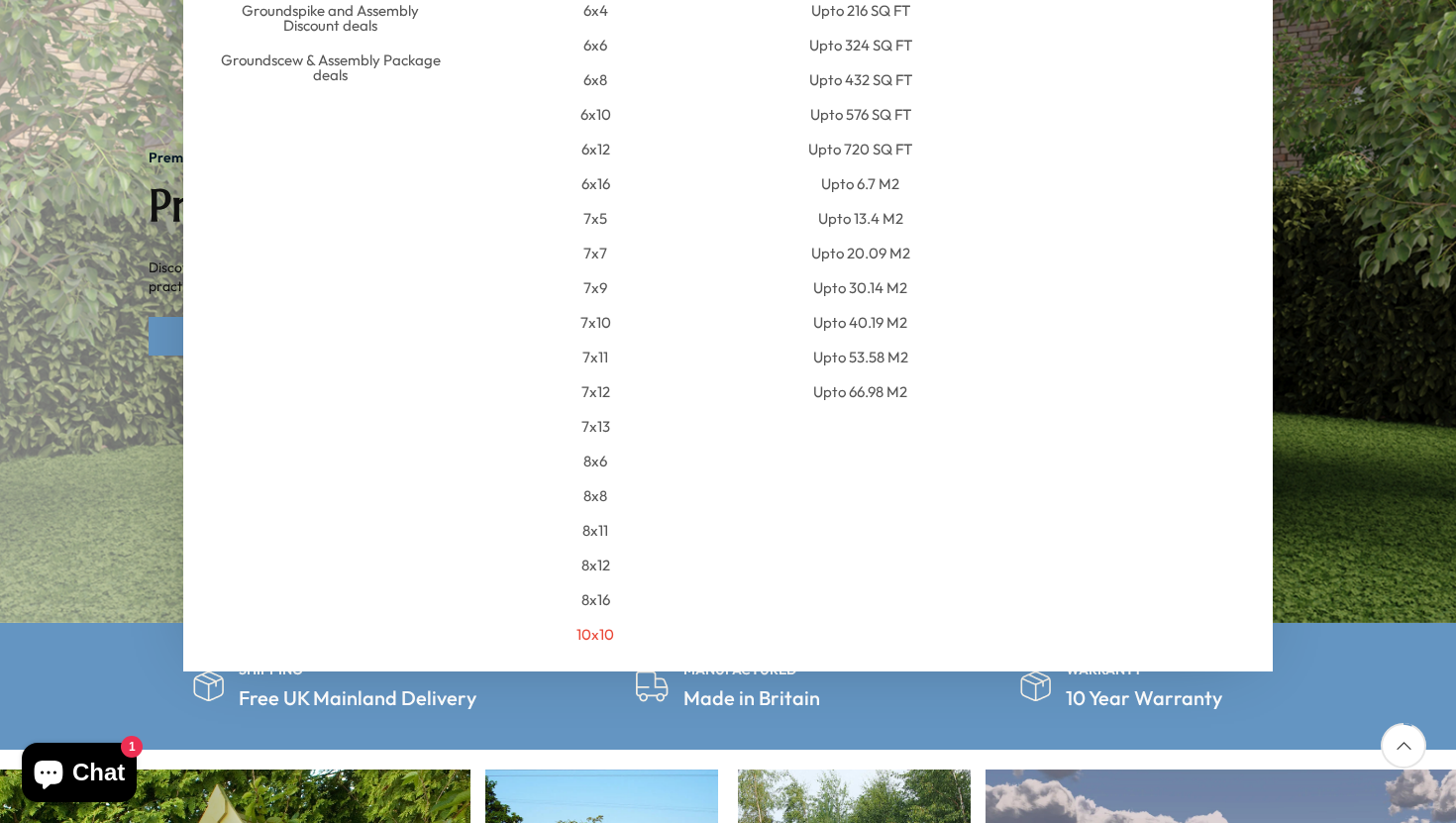 scroll, scrollTop: 346, scrollLeft: 0, axis: vertical 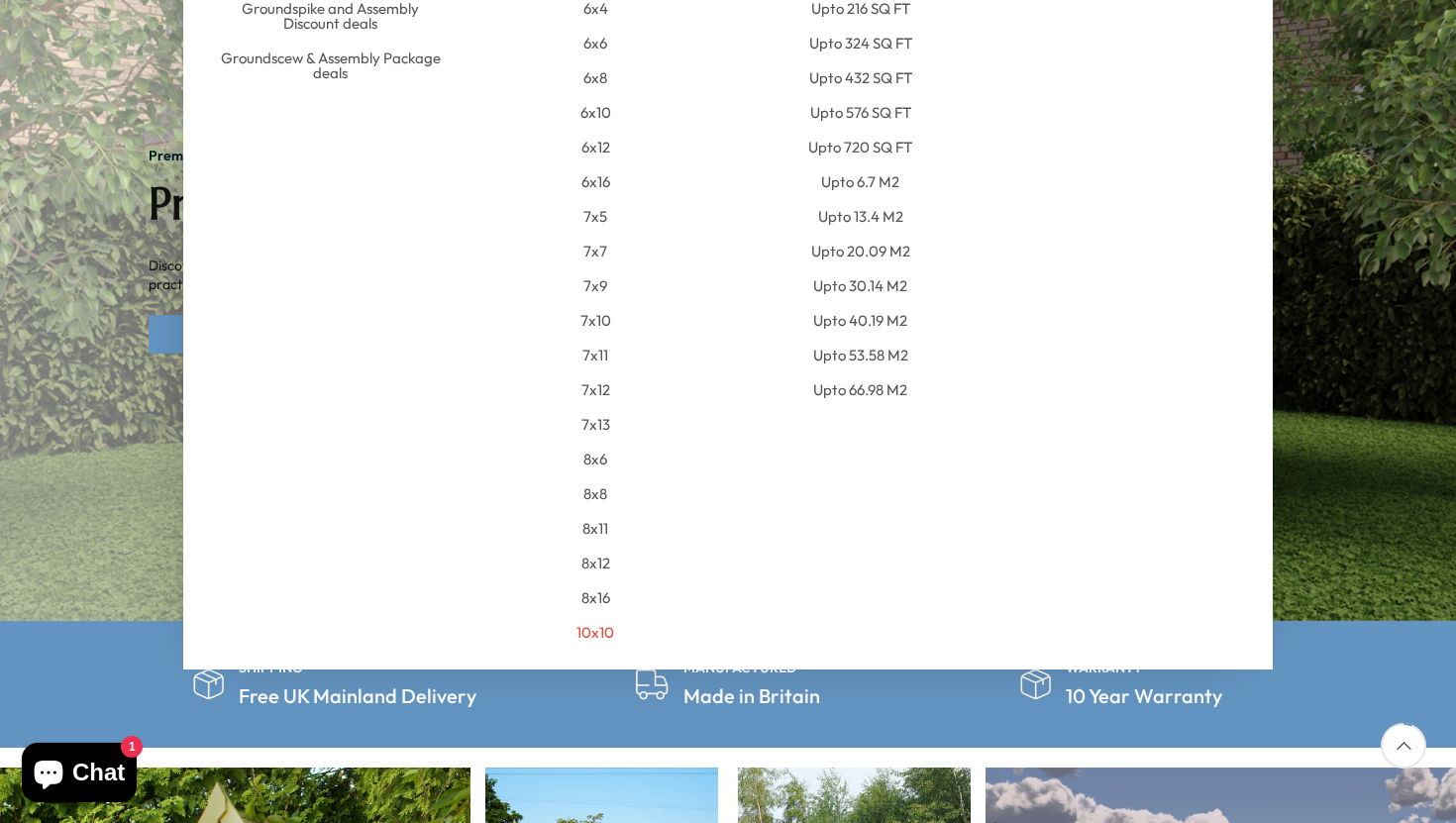 click on "10x10" at bounding box center [595, 632] 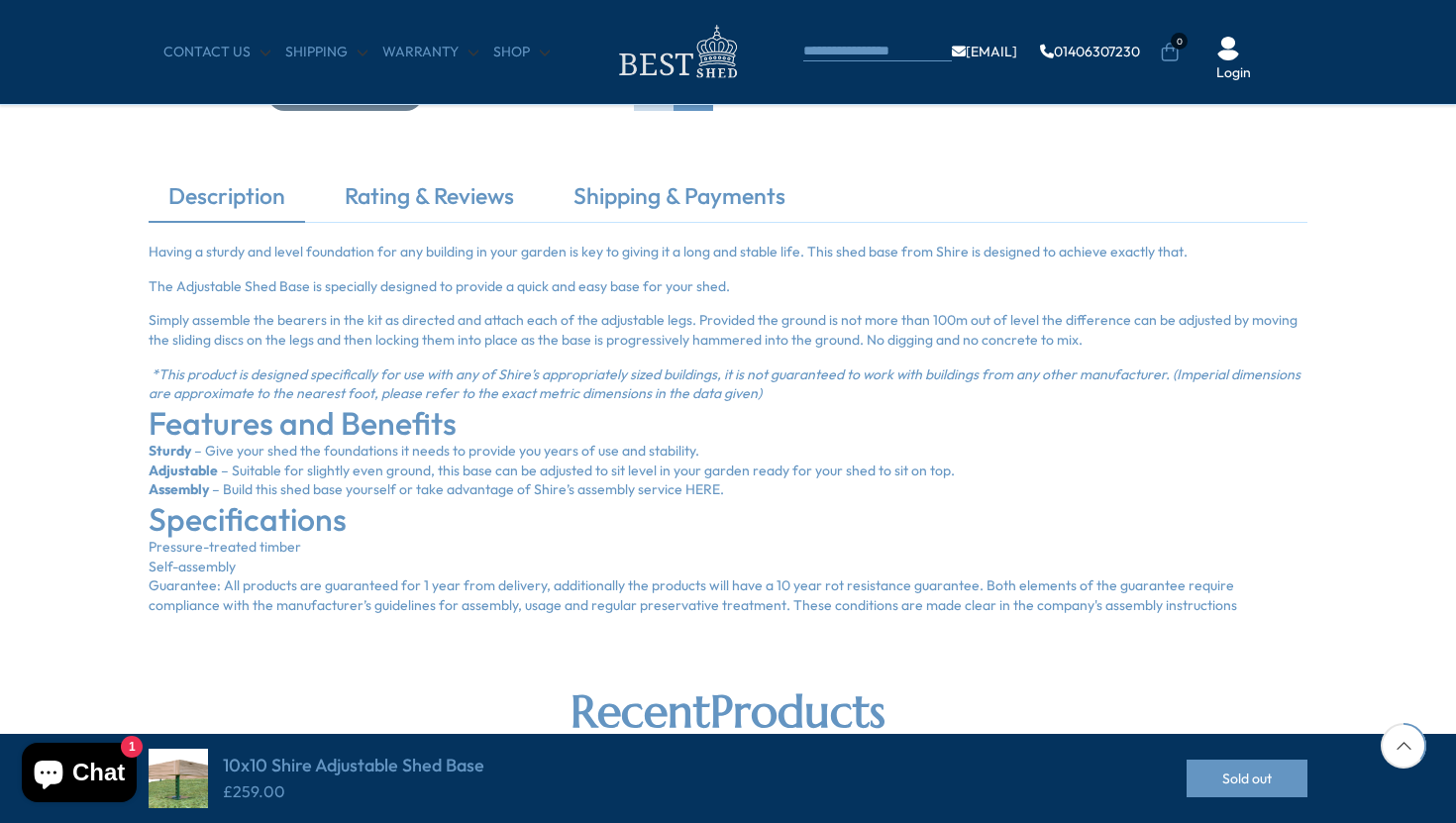scroll, scrollTop: 629, scrollLeft: 0, axis: vertical 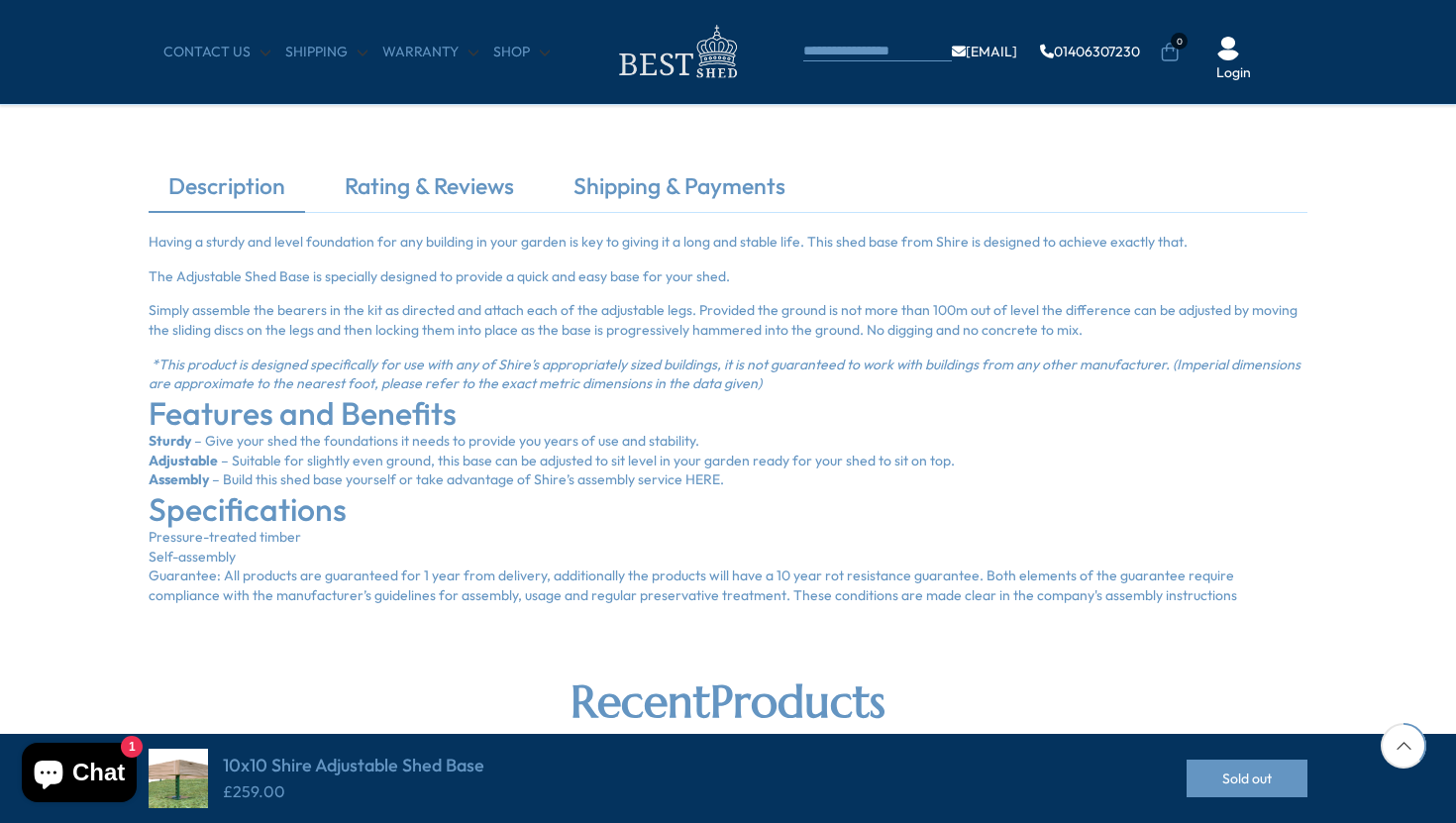 click on "Assembly   – Build this shed base yourself or take advantage of Shire’s assembly service HERE." at bounding box center [728, 480] 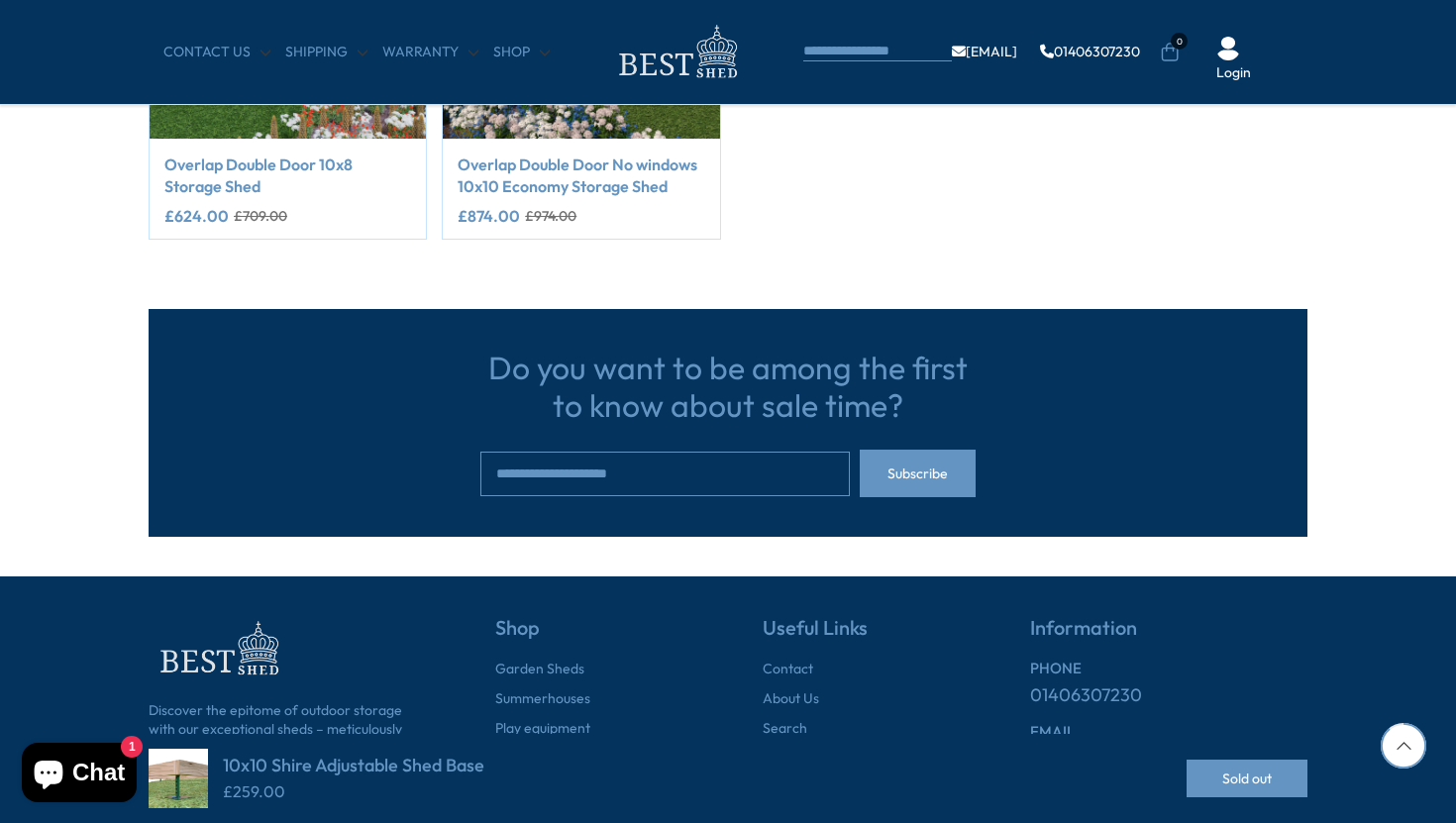 scroll, scrollTop: 1535, scrollLeft: 0, axis: vertical 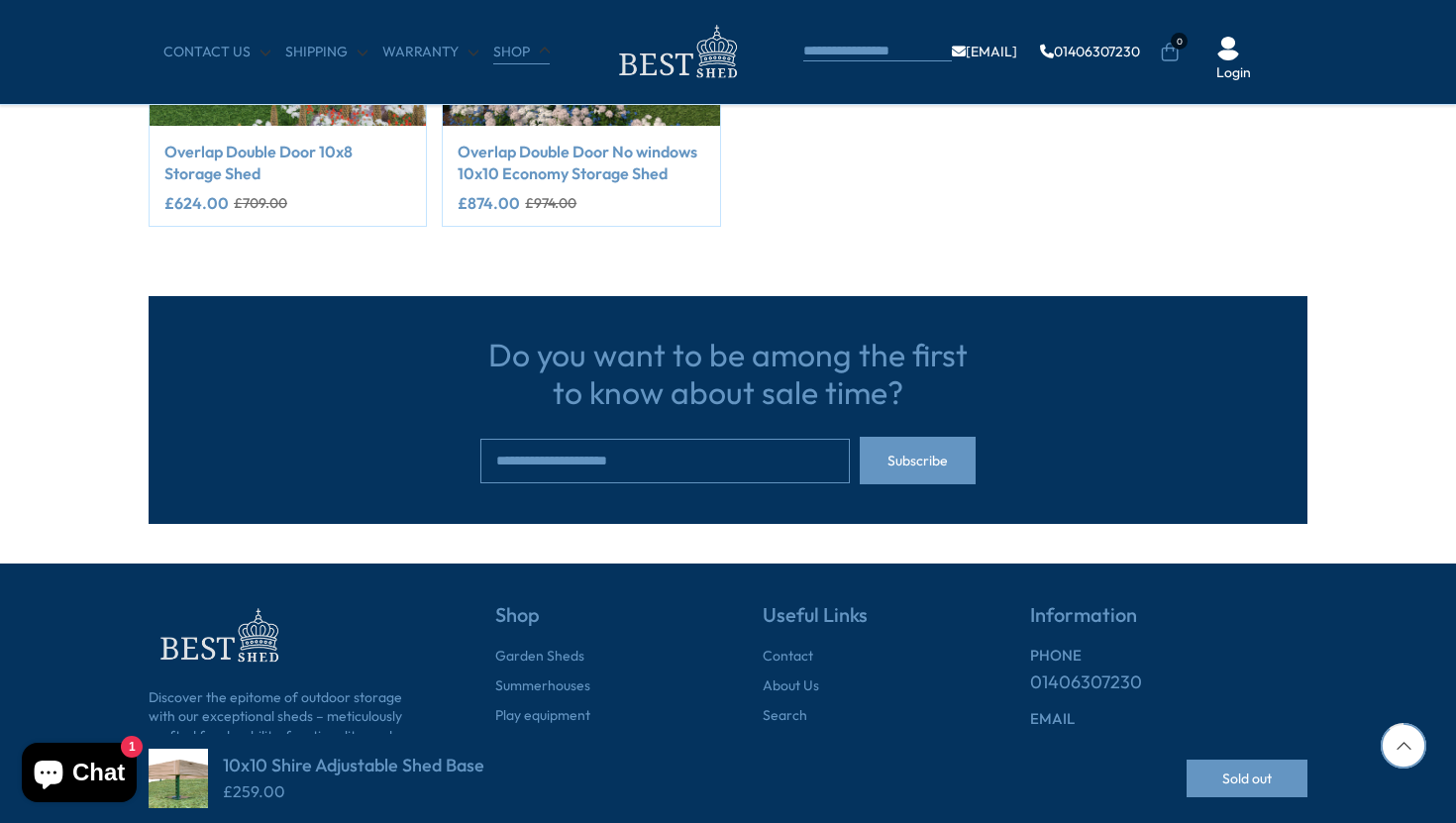 click on "Shop" at bounding box center [521, 52] 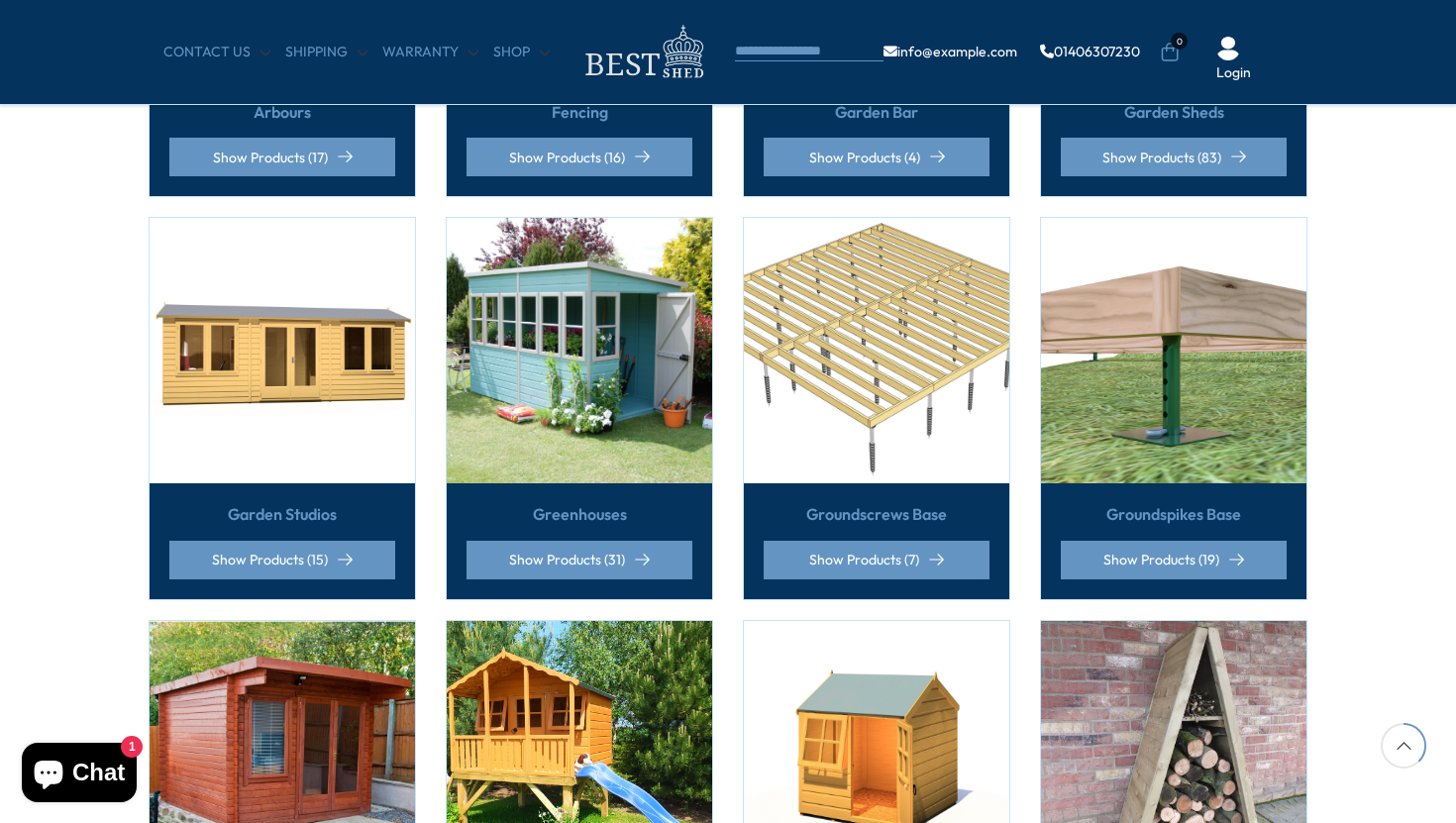 scroll, scrollTop: 823, scrollLeft: 0, axis: vertical 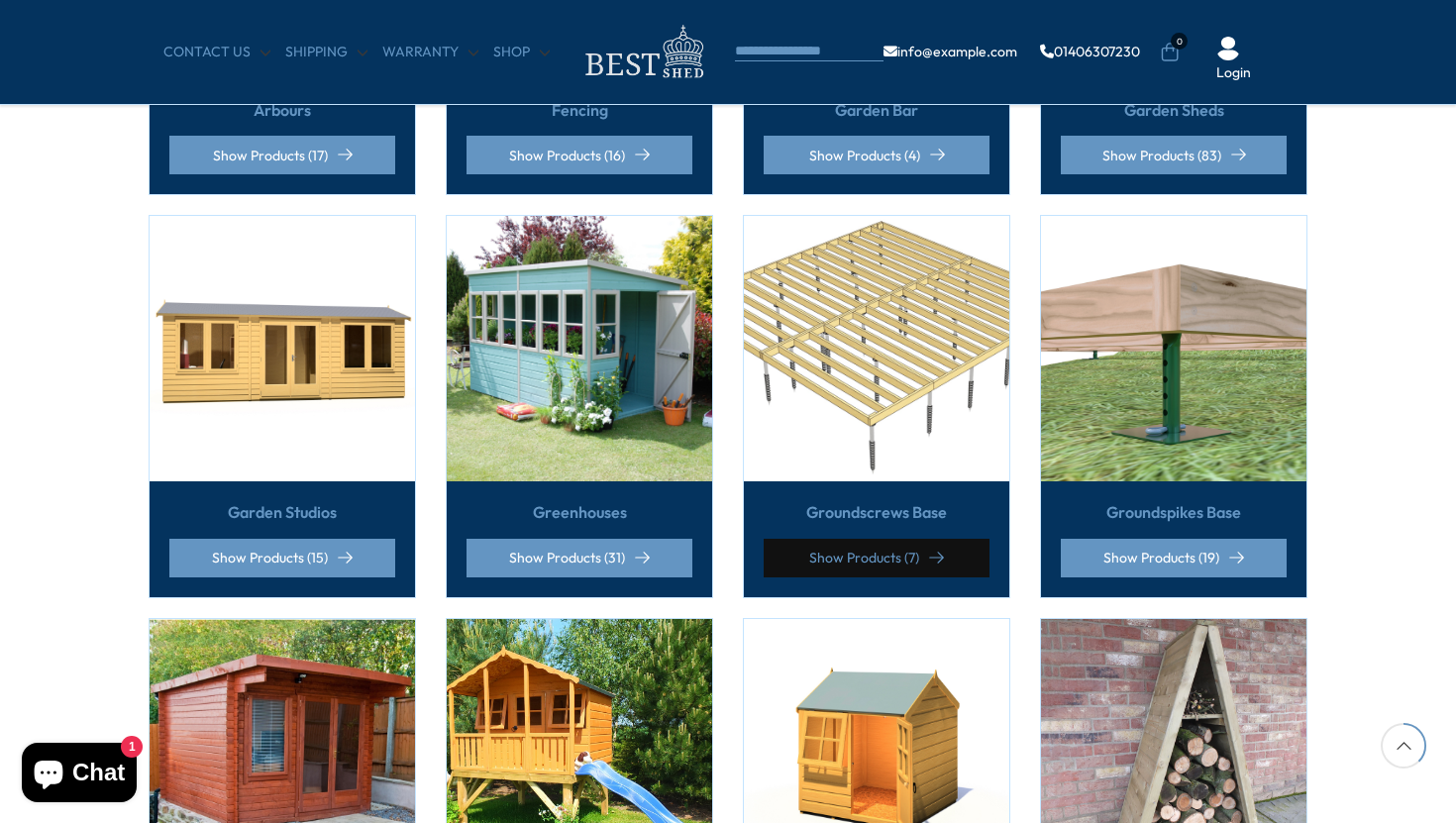 click on "Show Products (7)" at bounding box center [877, 558] 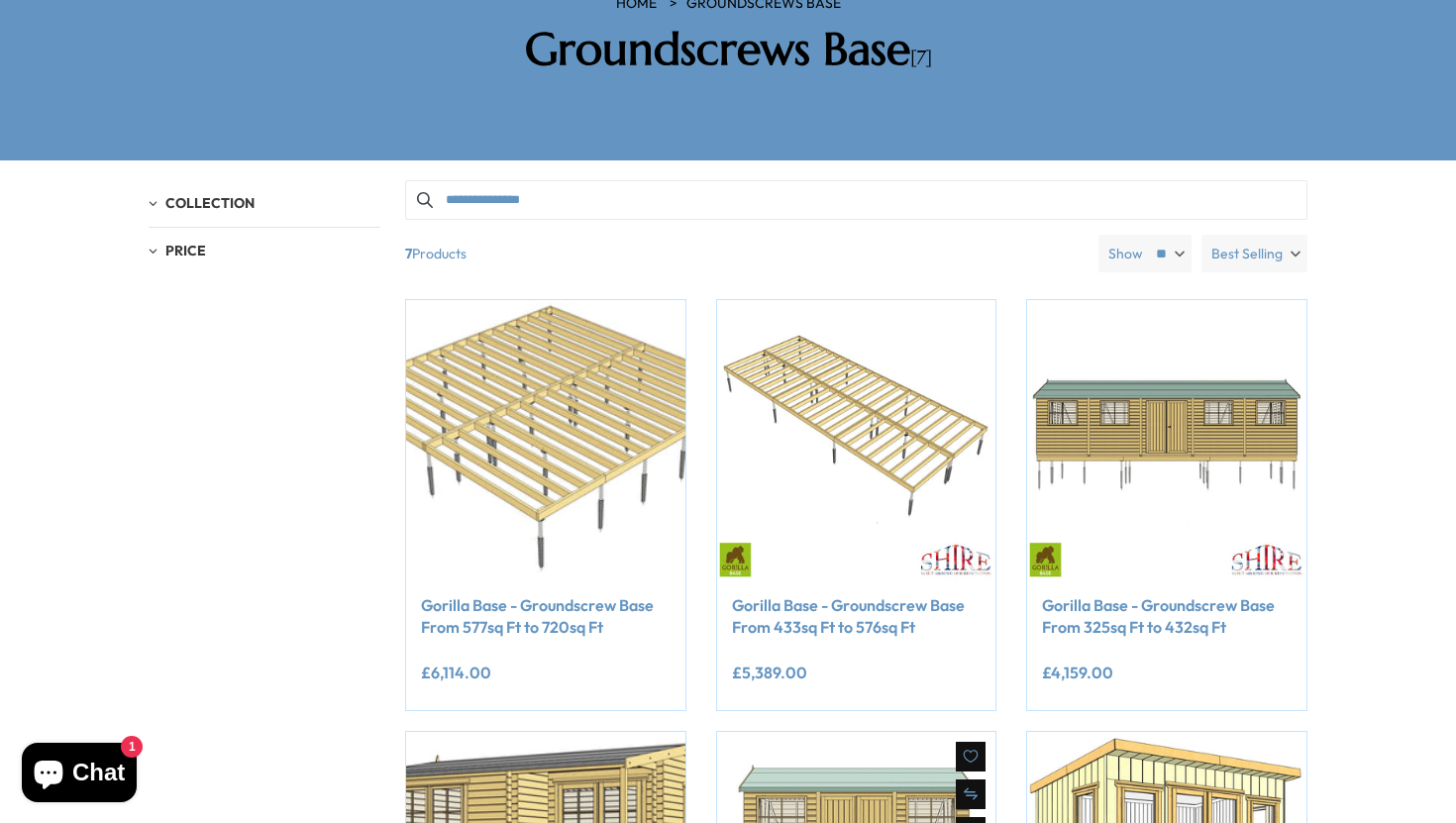 scroll, scrollTop: 0, scrollLeft: 0, axis: both 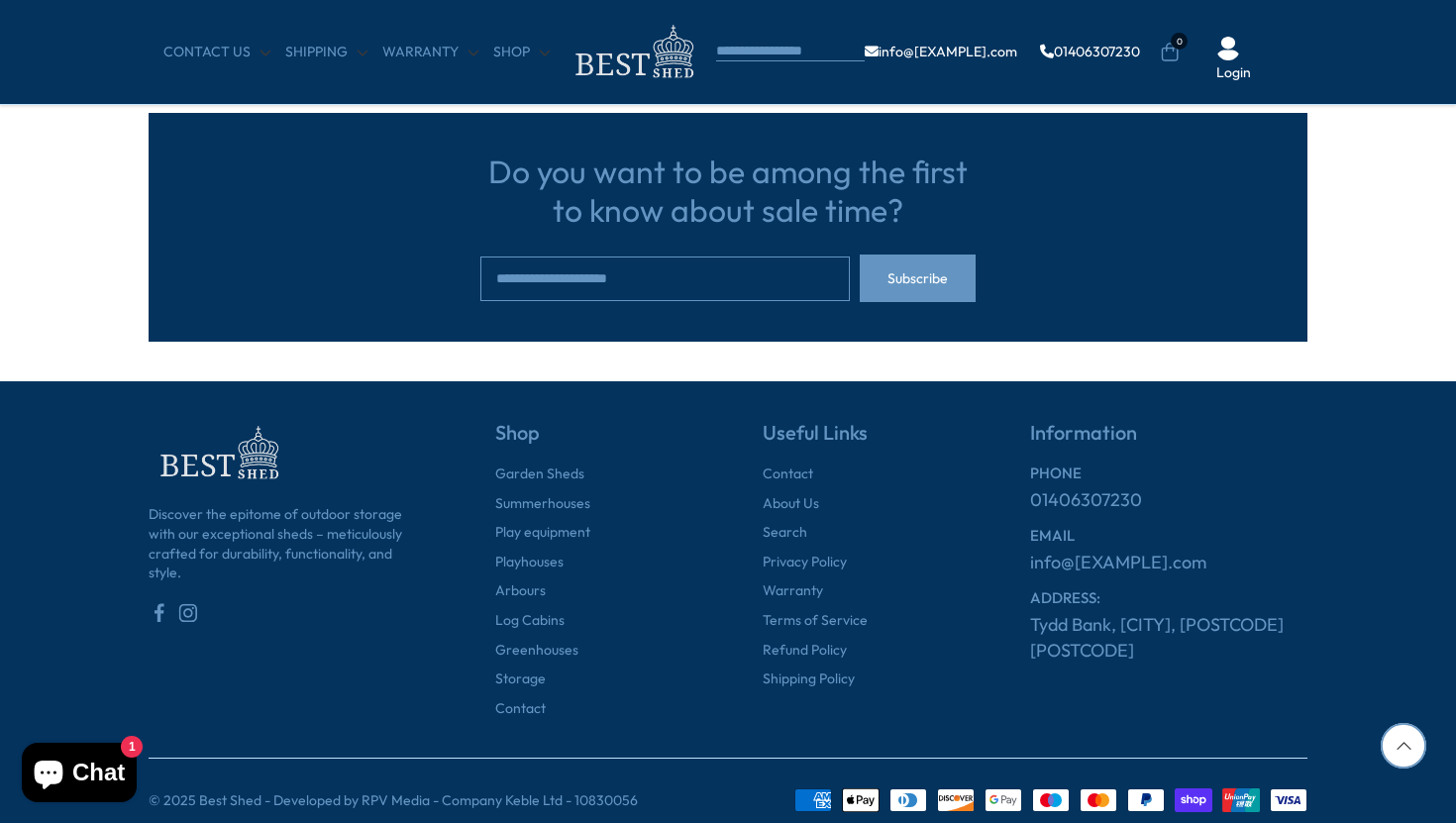click on "Chat" at bounding box center [98, 772] 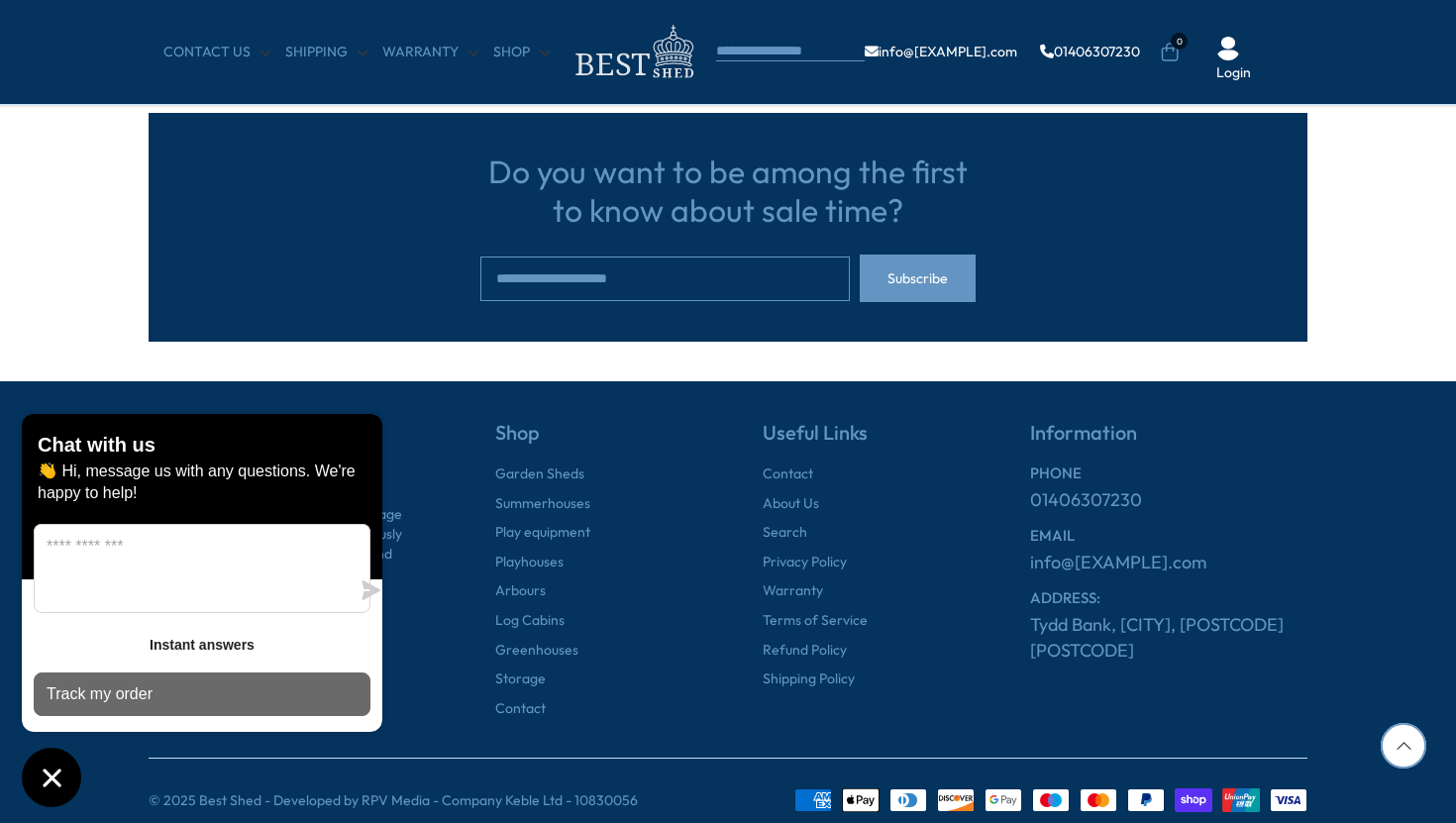 click on "Track my order" at bounding box center (99, 694) 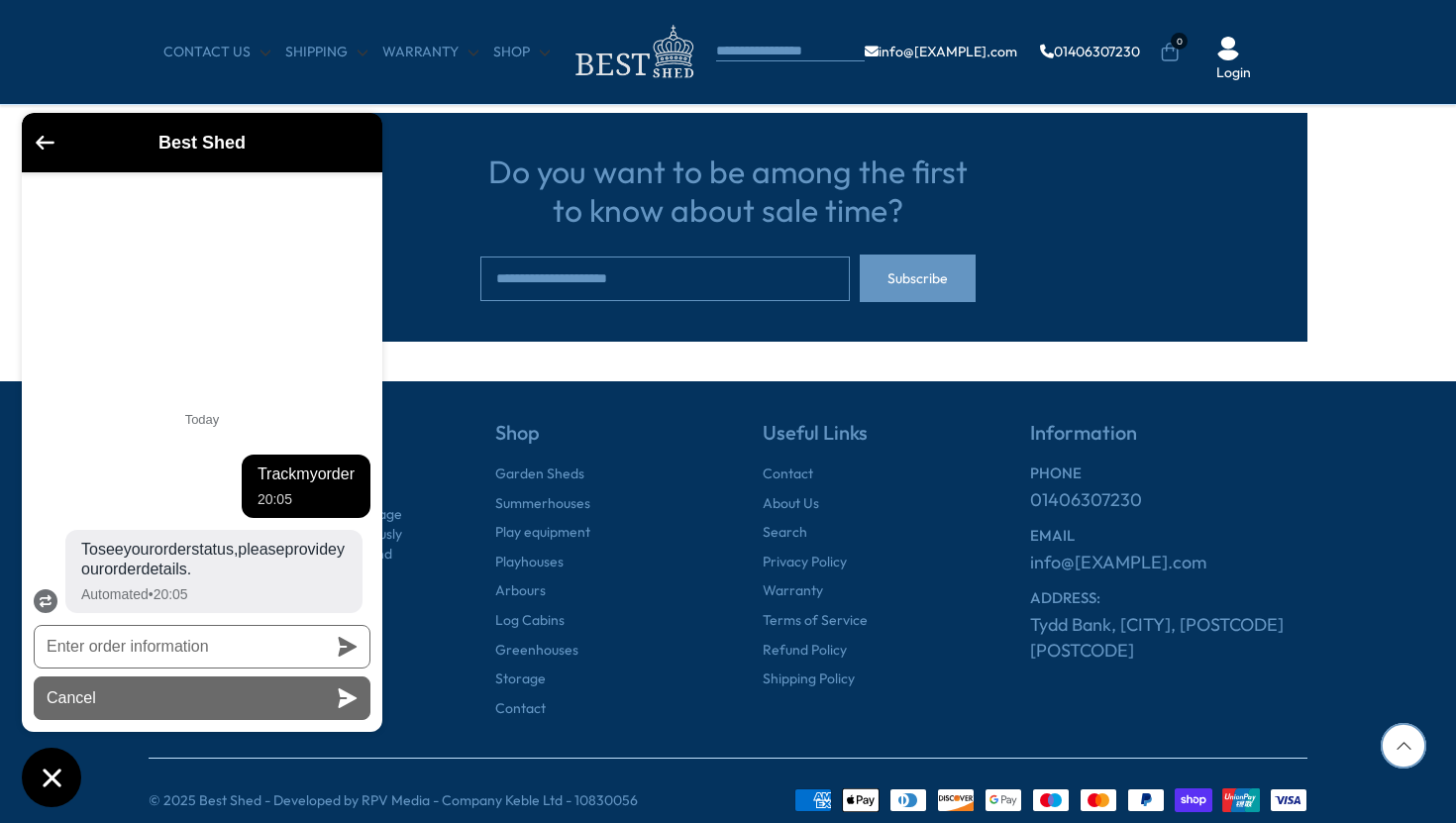 click on "Cancel" at bounding box center [202, 698] 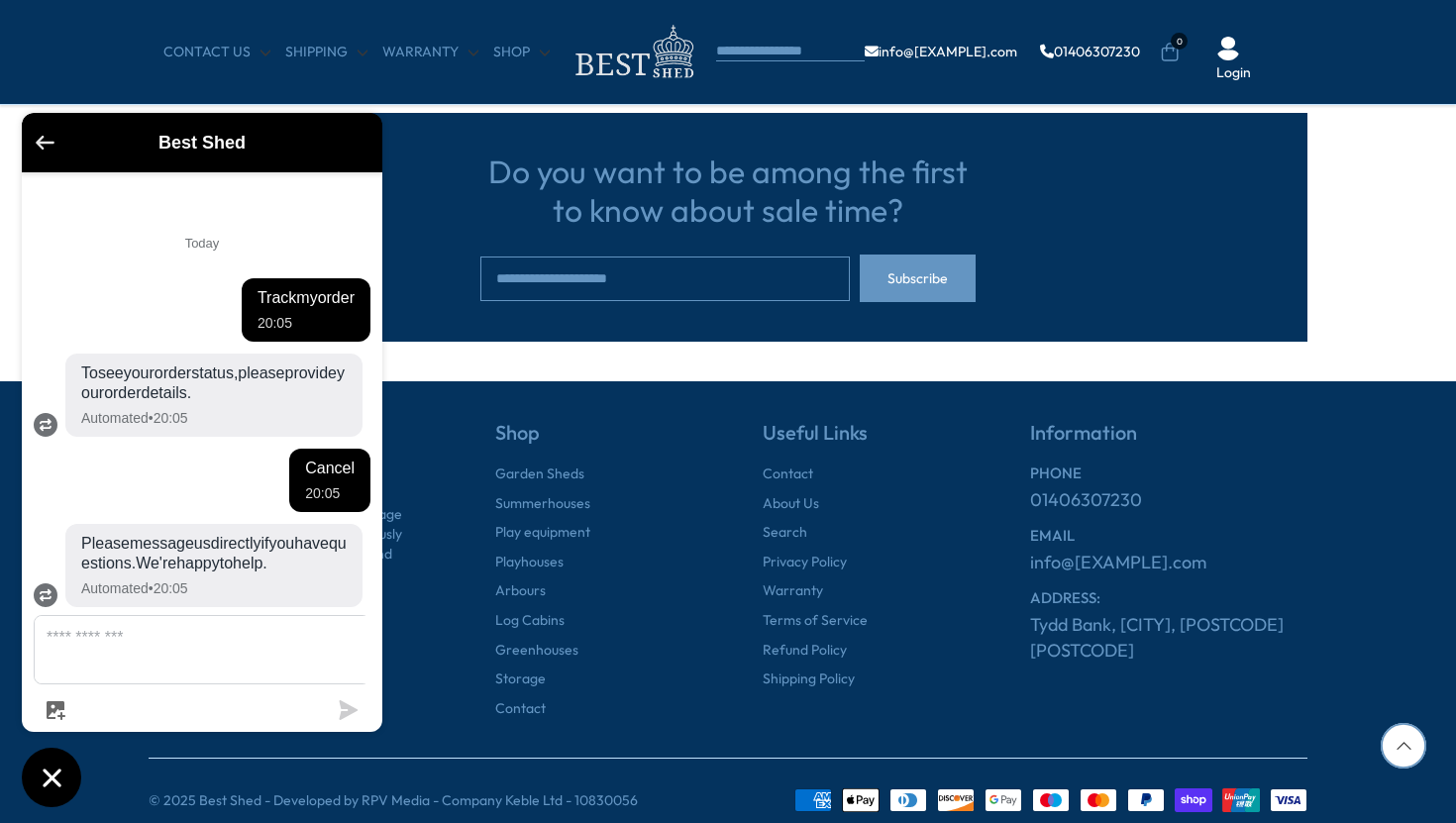 click 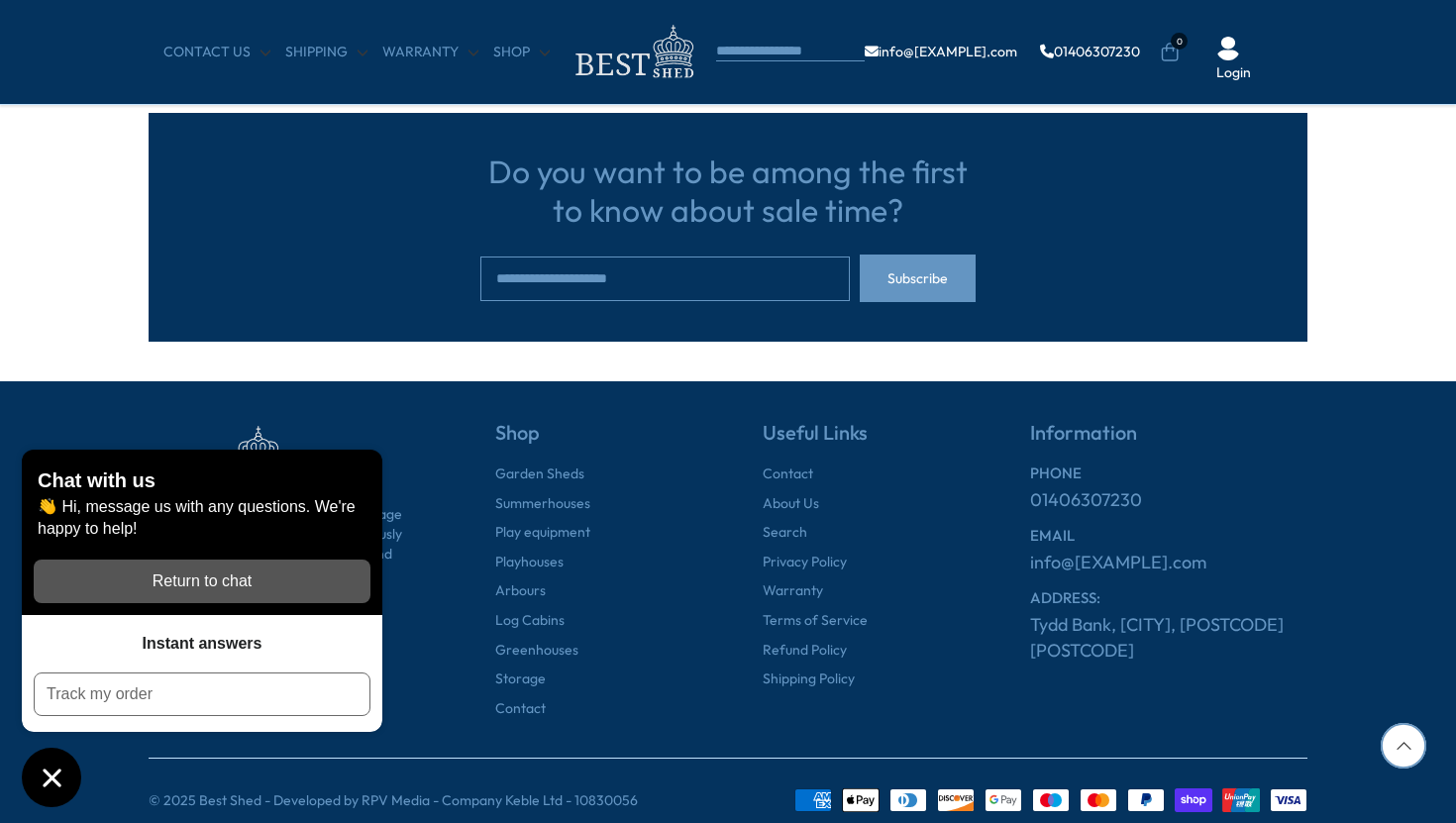 click on "Shop
Garden Sheds
Summerhouses
Play equipment
Playhouses
Arbours
Log Cabins
Greenhouses
Storage
Contact" at bounding box center (560, 569) 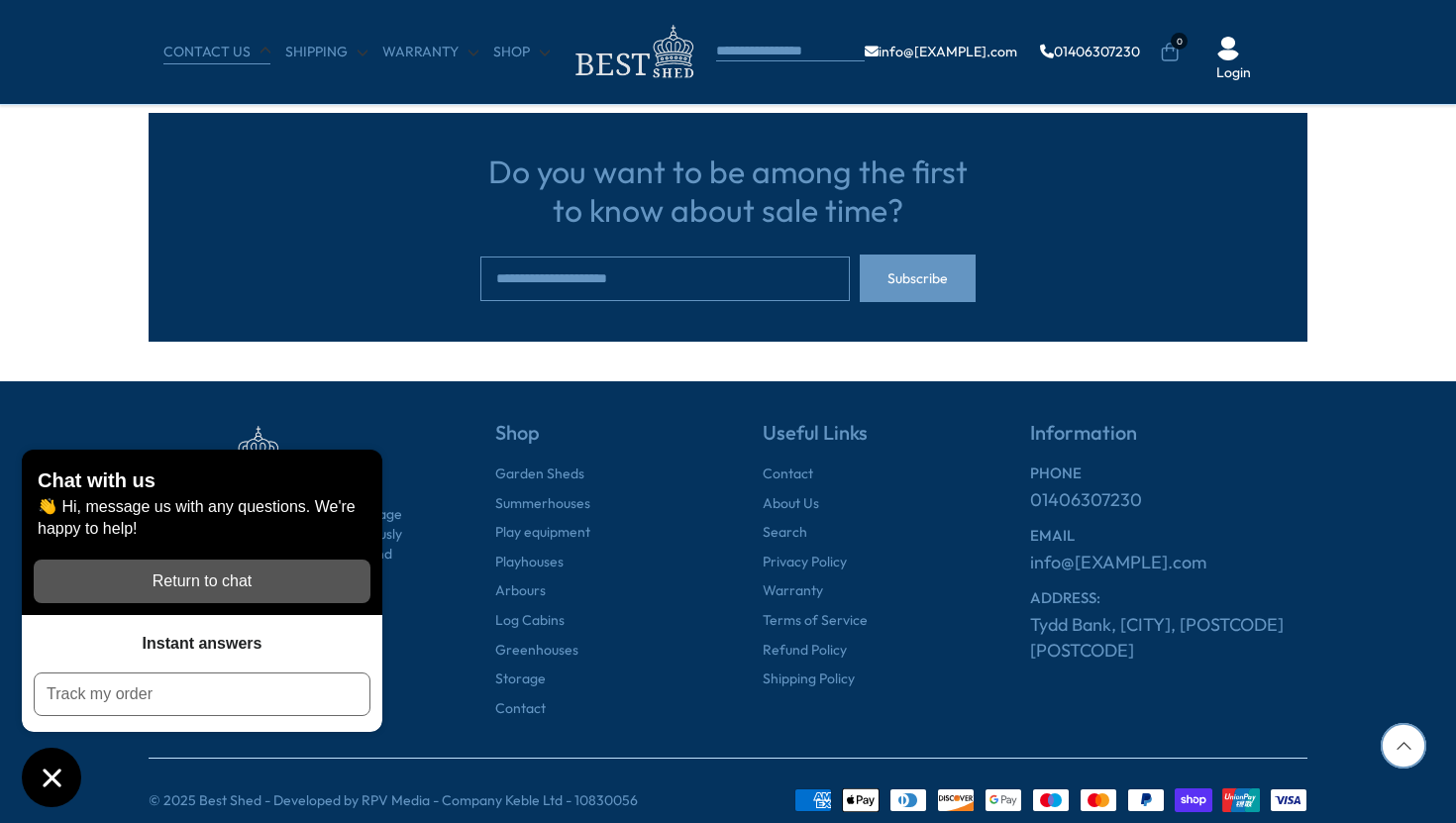 click on "CONTACT US" at bounding box center (217, 52) 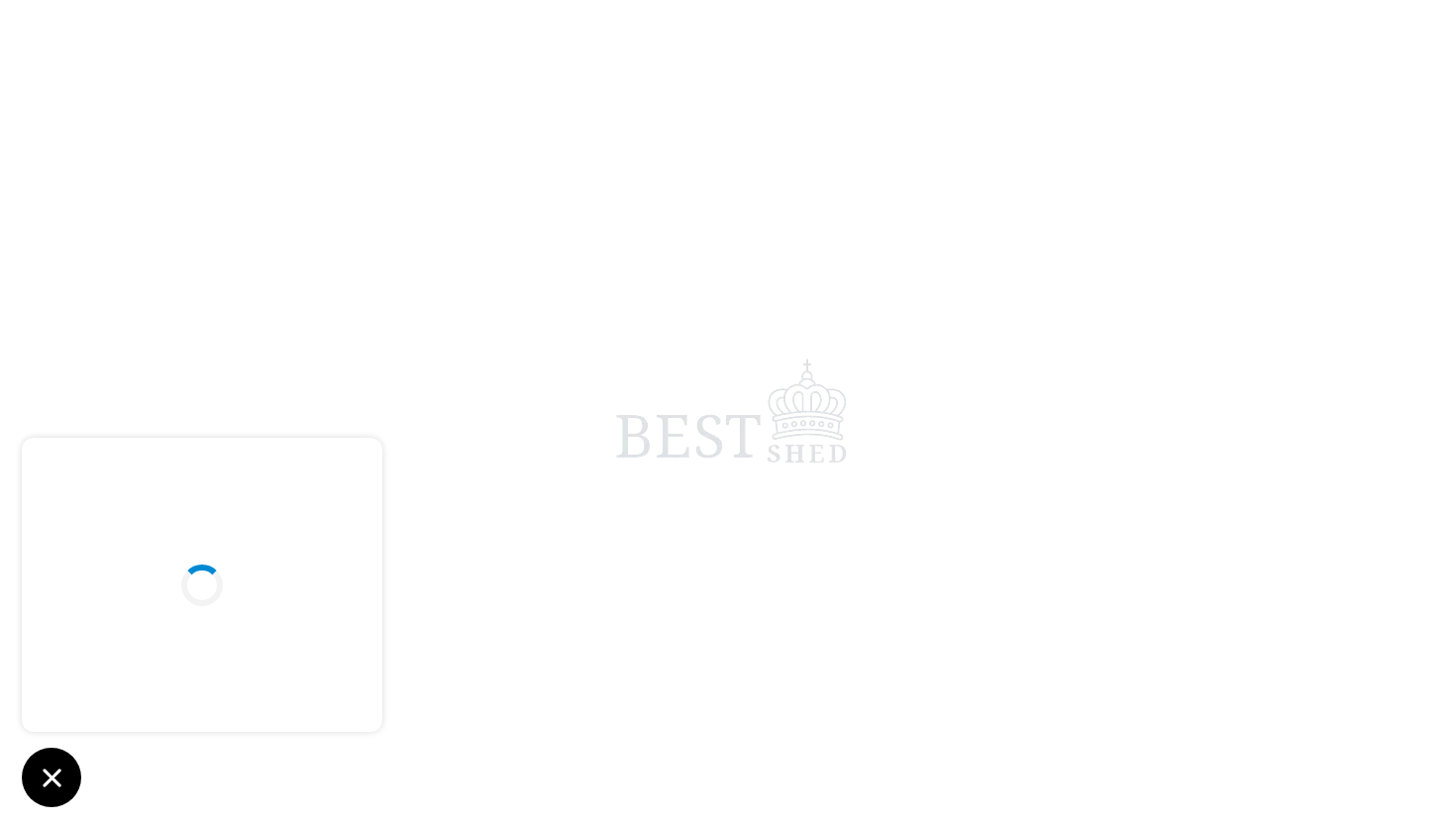 scroll, scrollTop: 0, scrollLeft: 0, axis: both 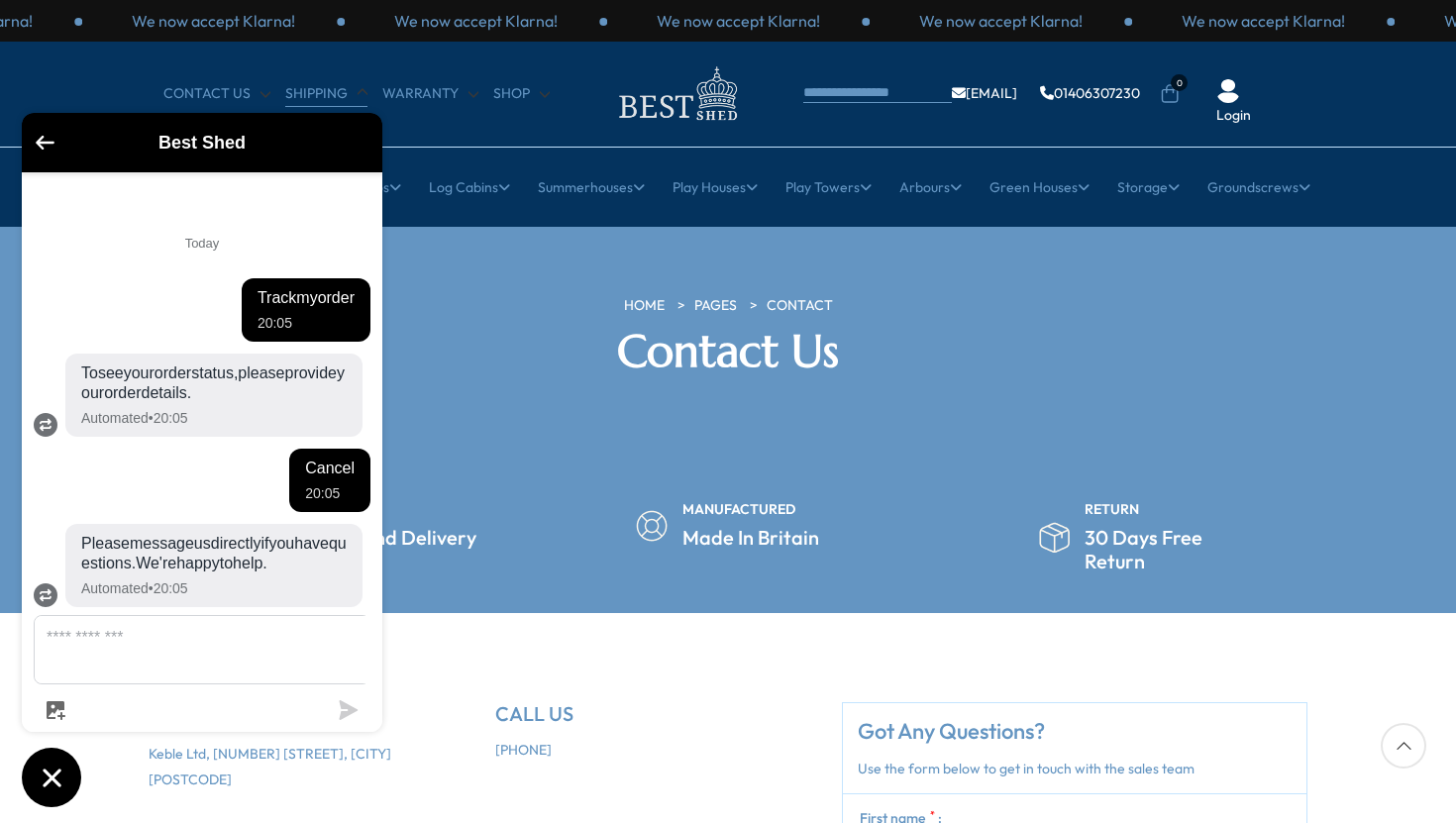 click on "Shipping" at bounding box center (326, 94) 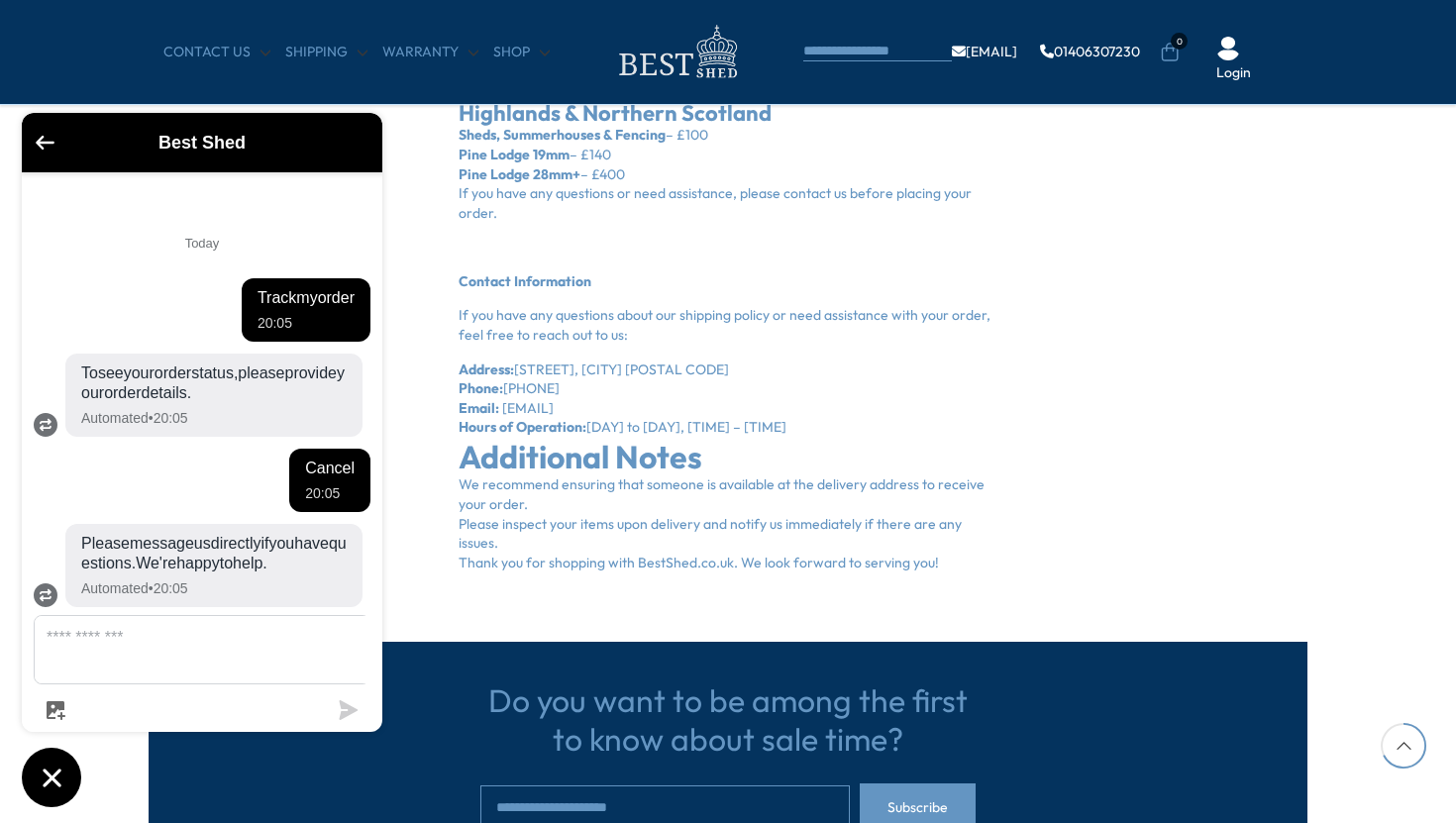 scroll, scrollTop: 1021, scrollLeft: 0, axis: vertical 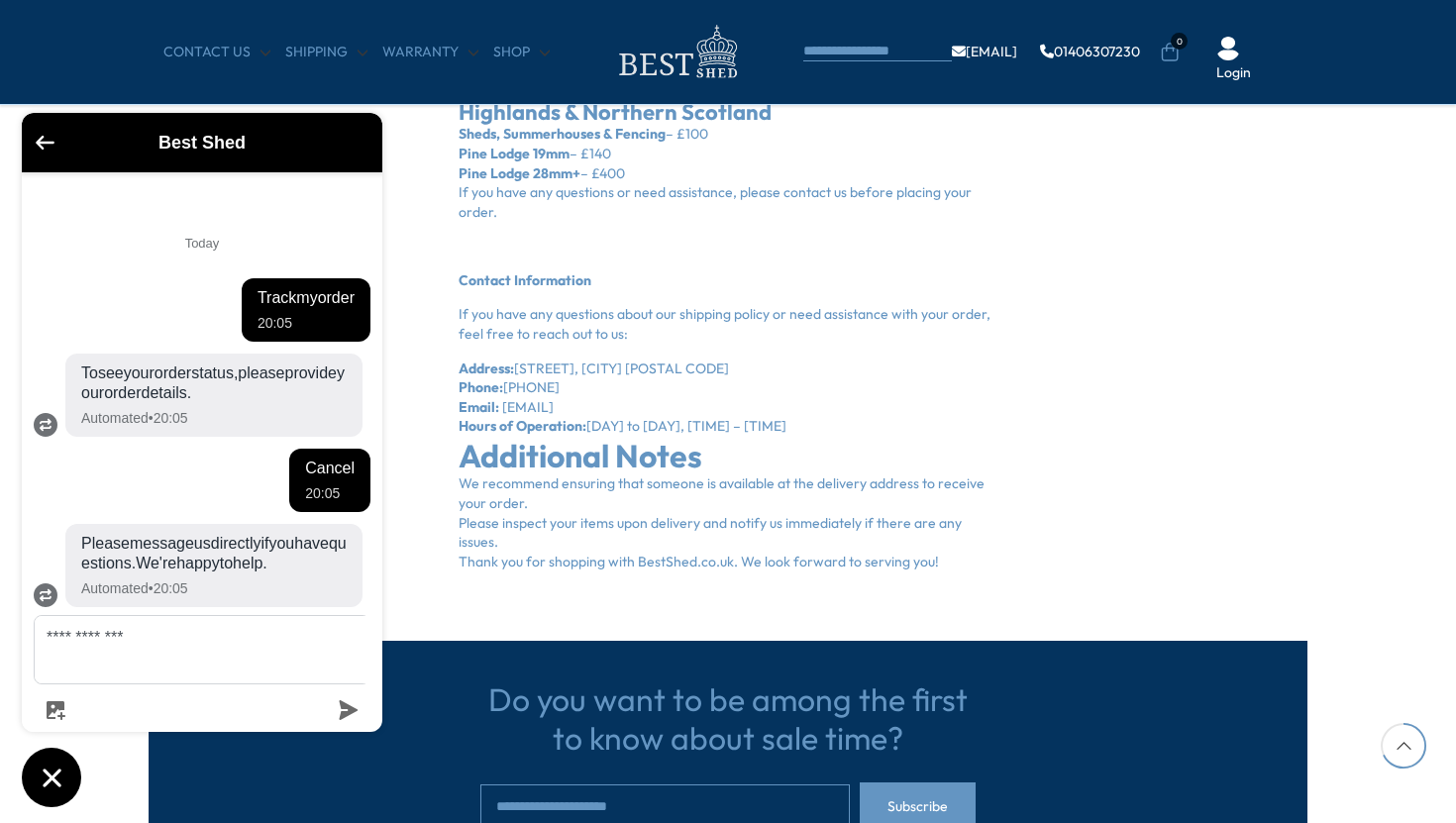 type on "**********" 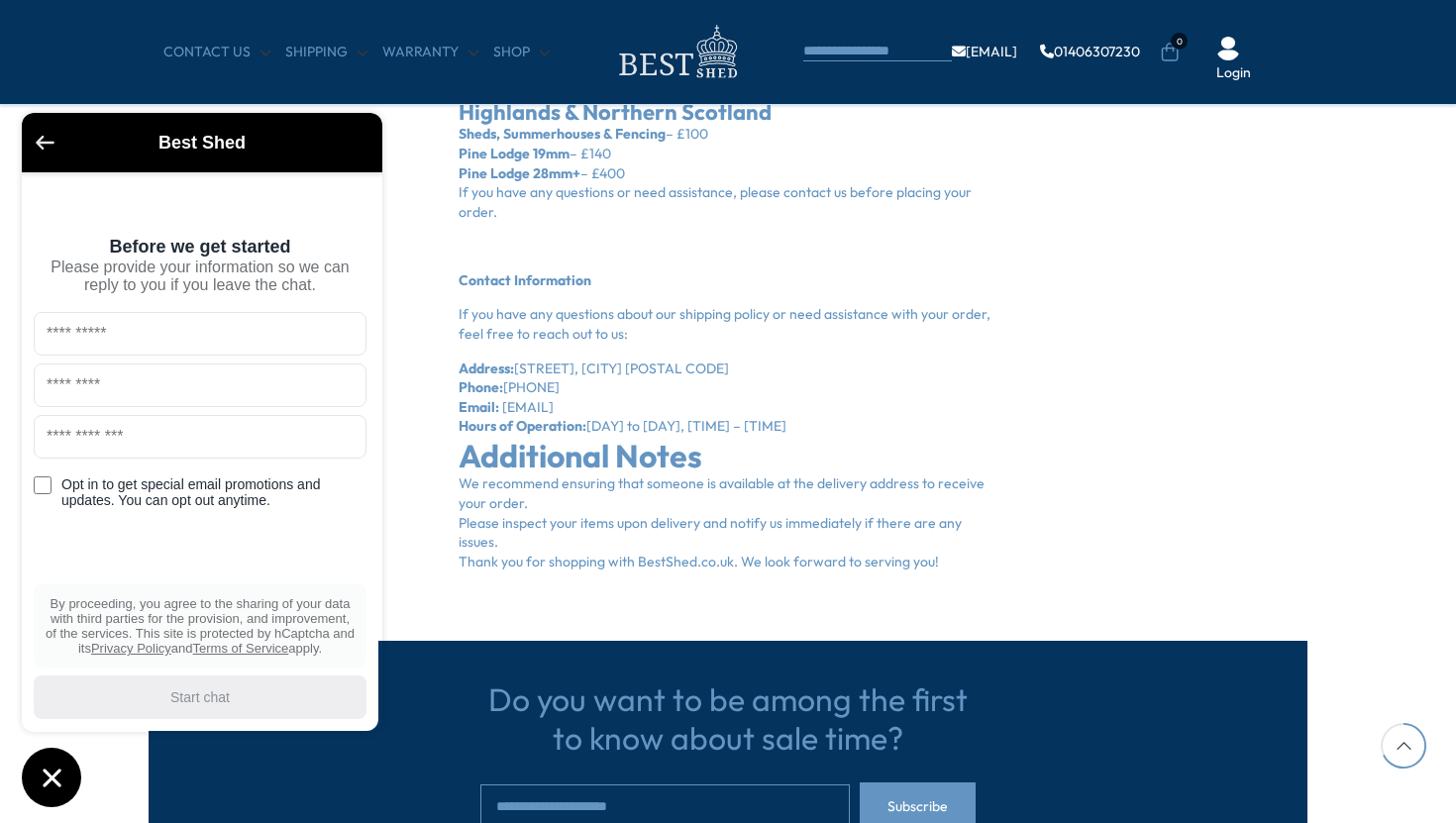 click 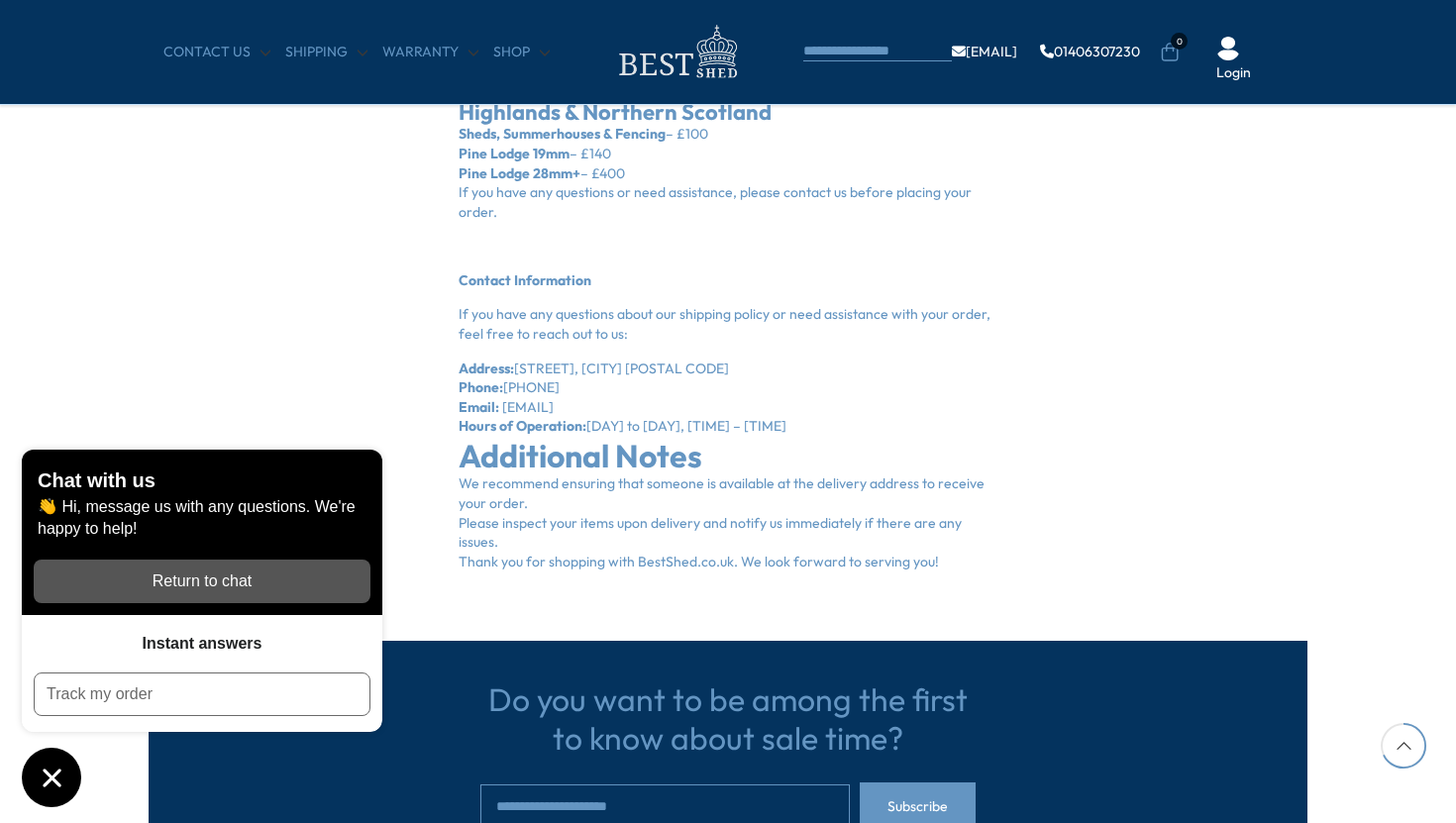 click 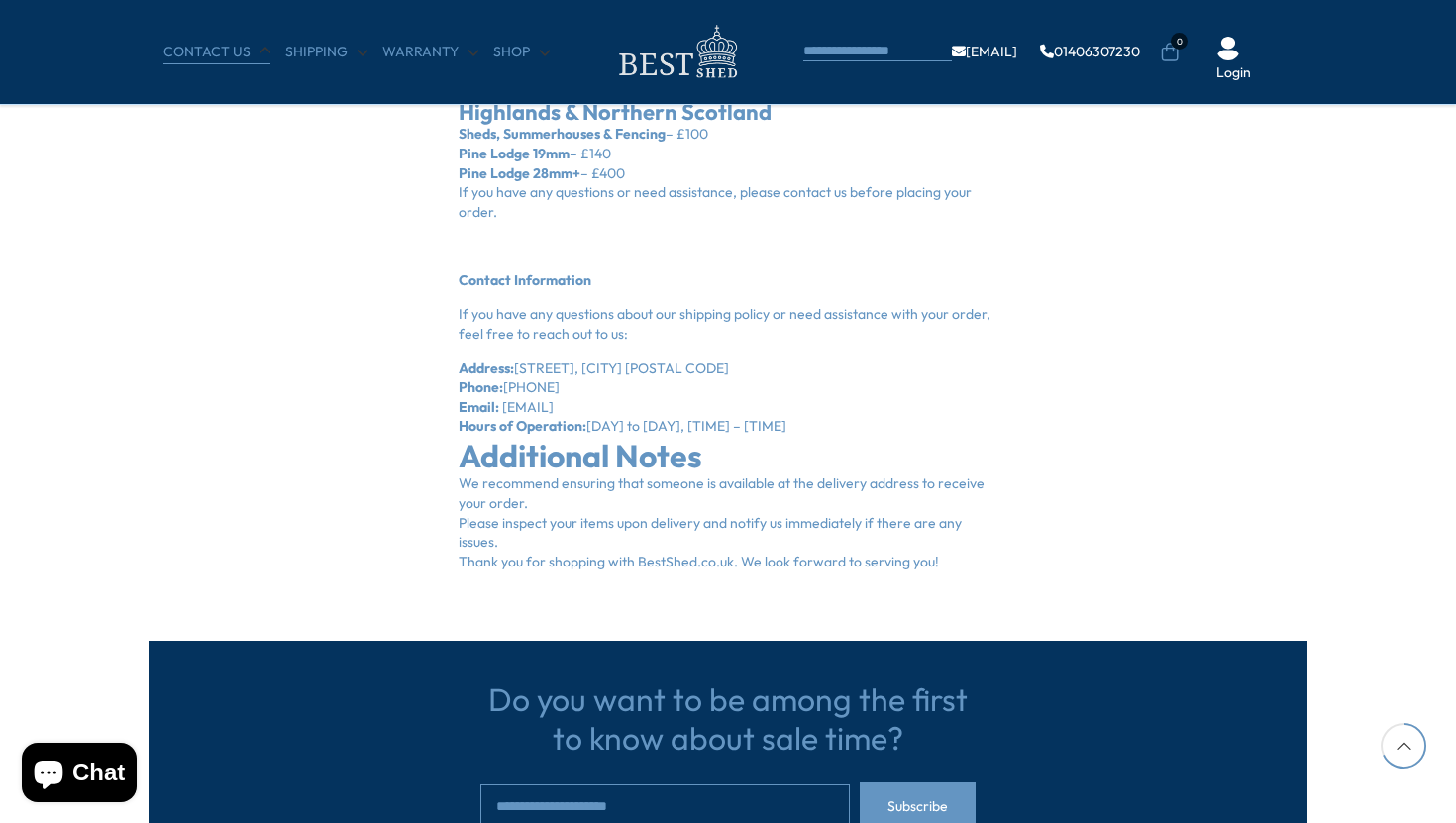 click on "CONTACT US" at bounding box center [217, 52] 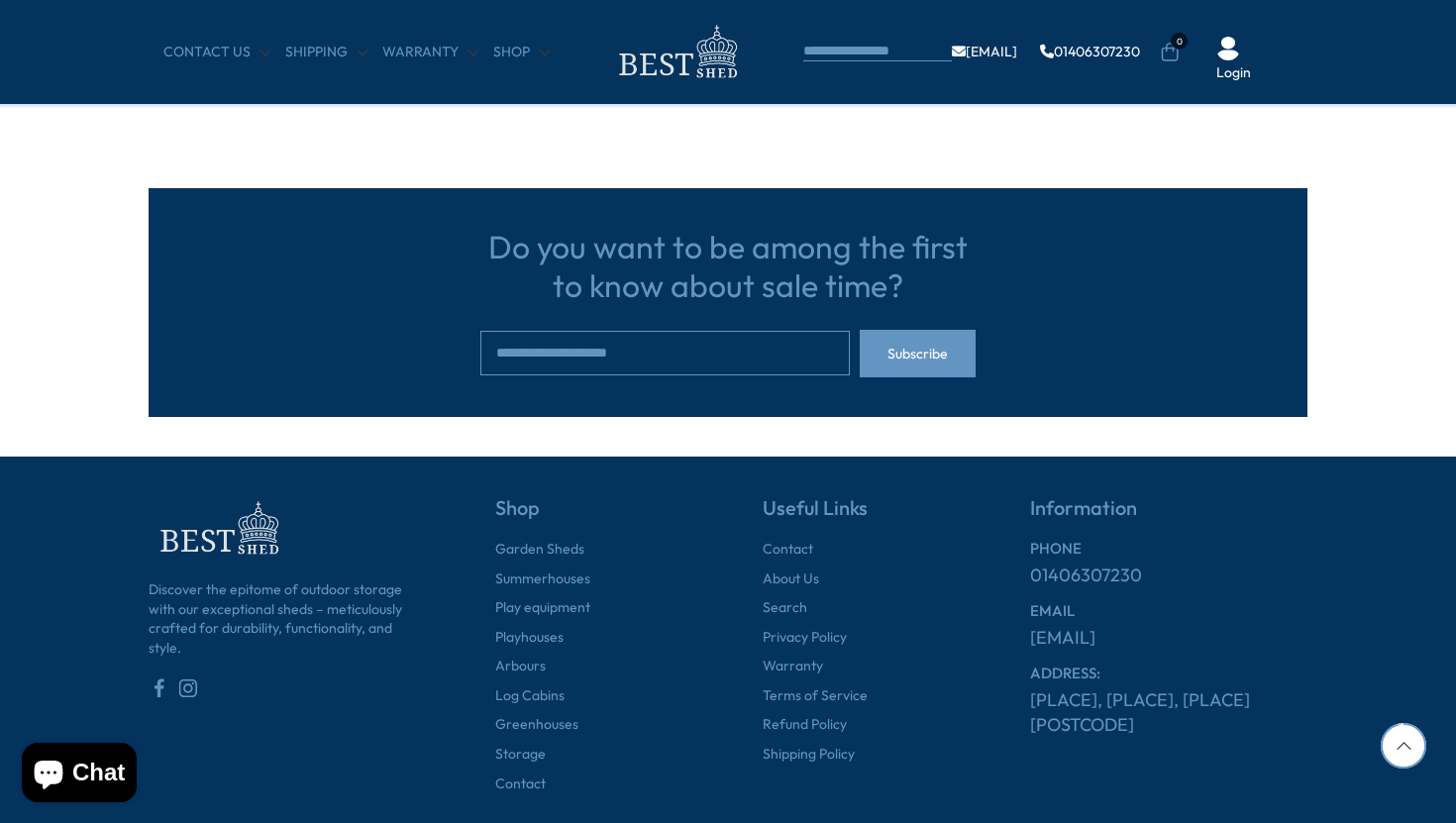 scroll, scrollTop: 1433, scrollLeft: 0, axis: vertical 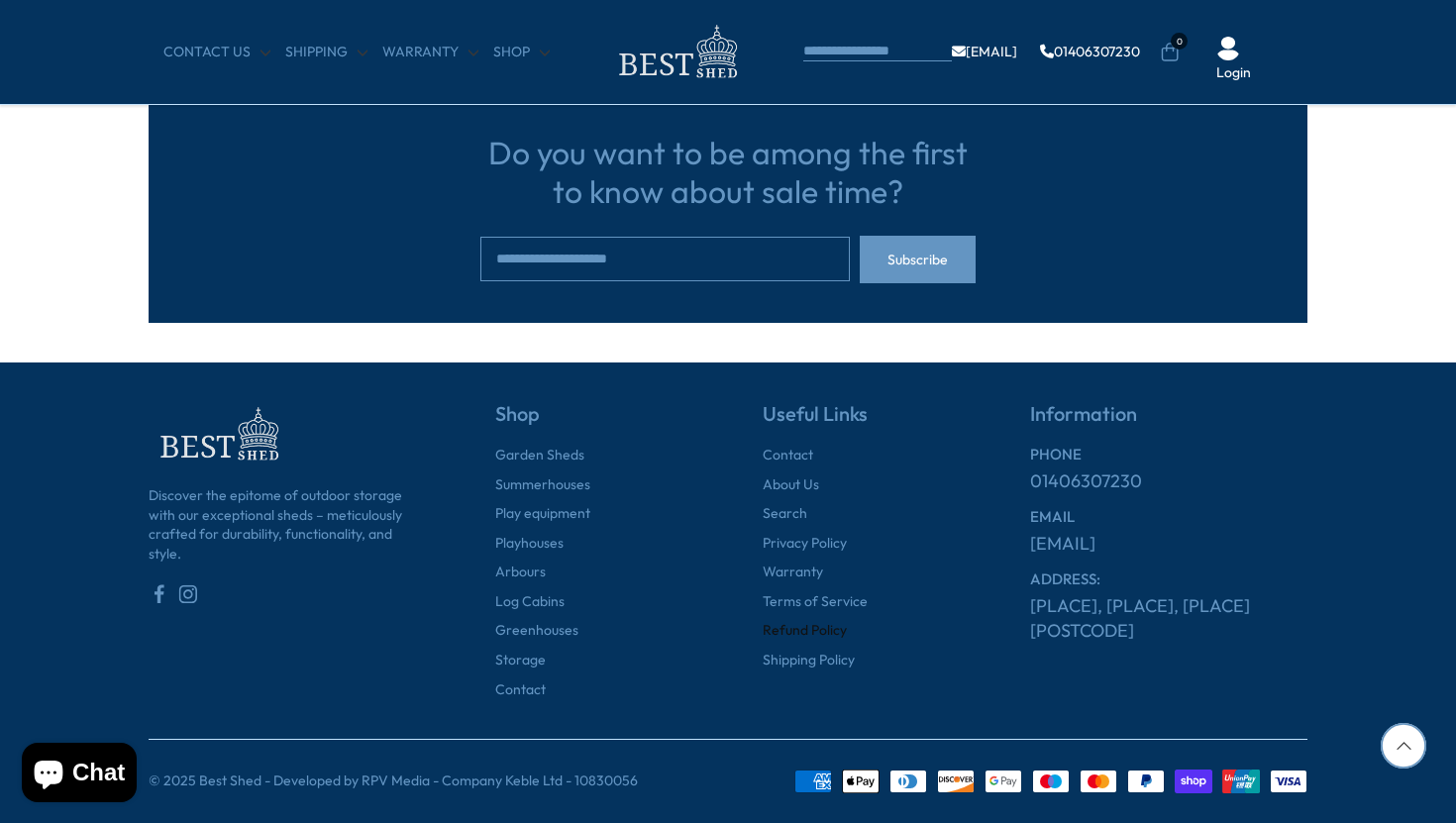 click on "Refund Policy" at bounding box center [804, 631] 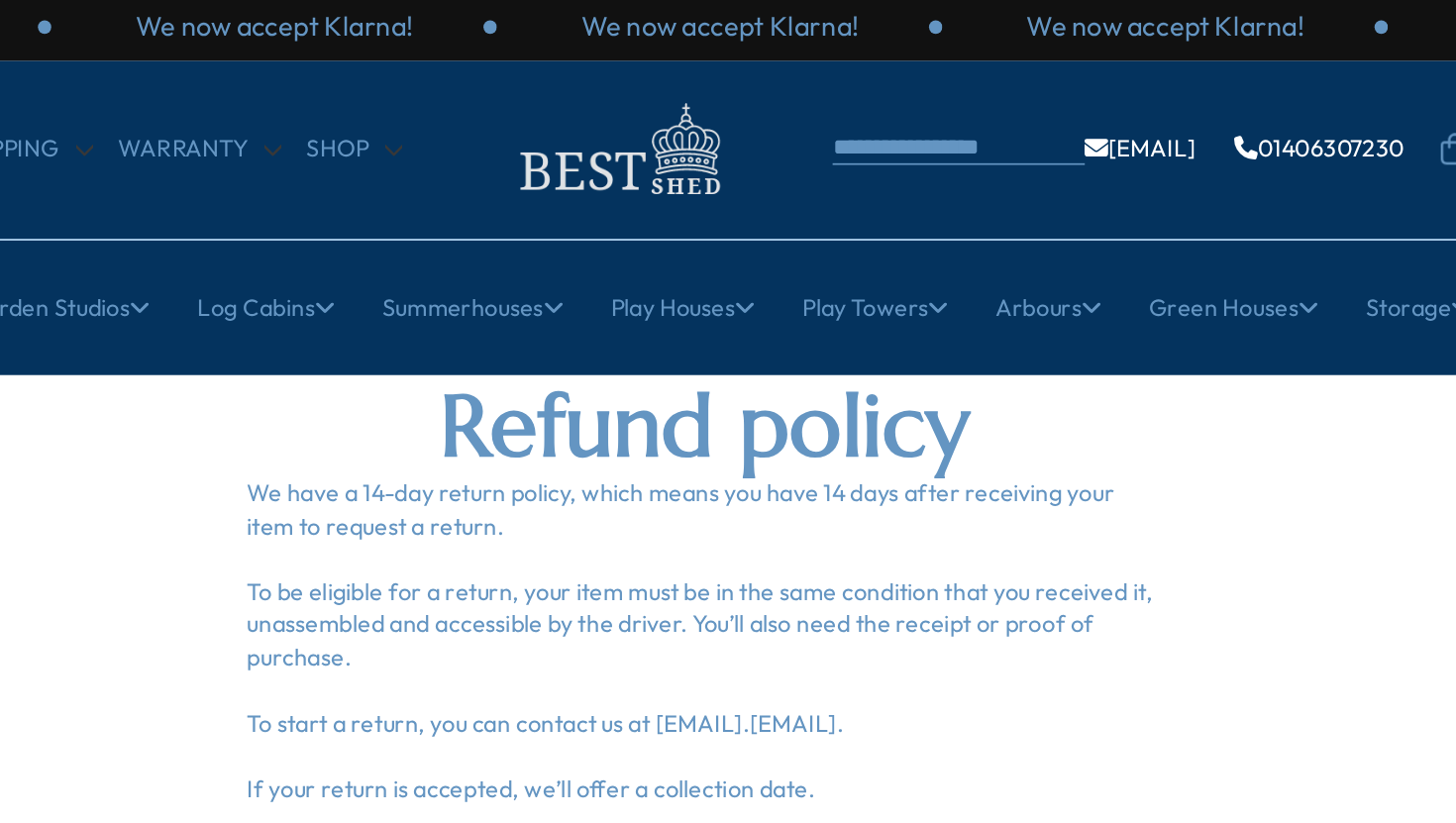 scroll, scrollTop: 0, scrollLeft: 0, axis: both 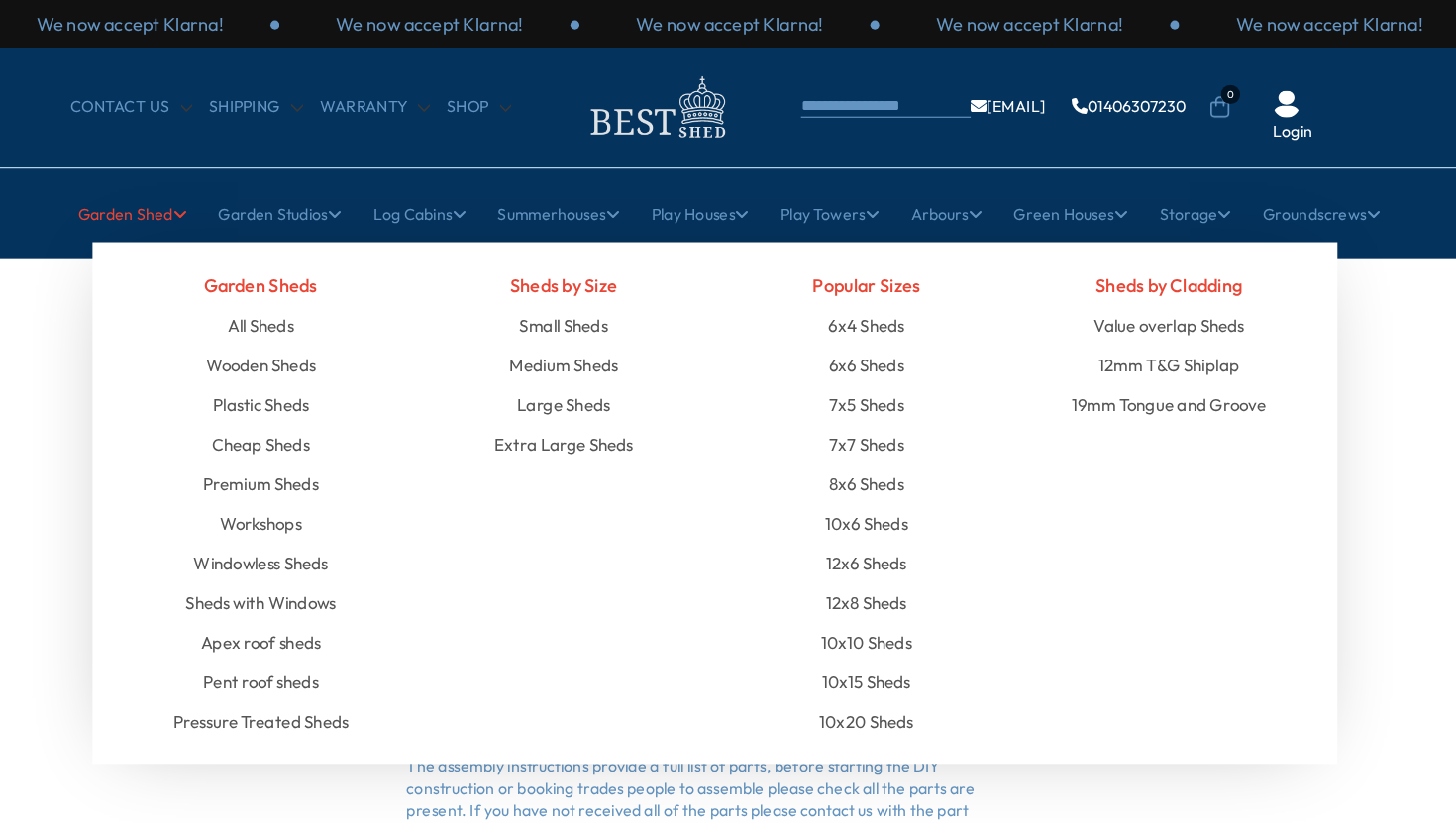 click on "Garden Shed" at bounding box center (218, 187) 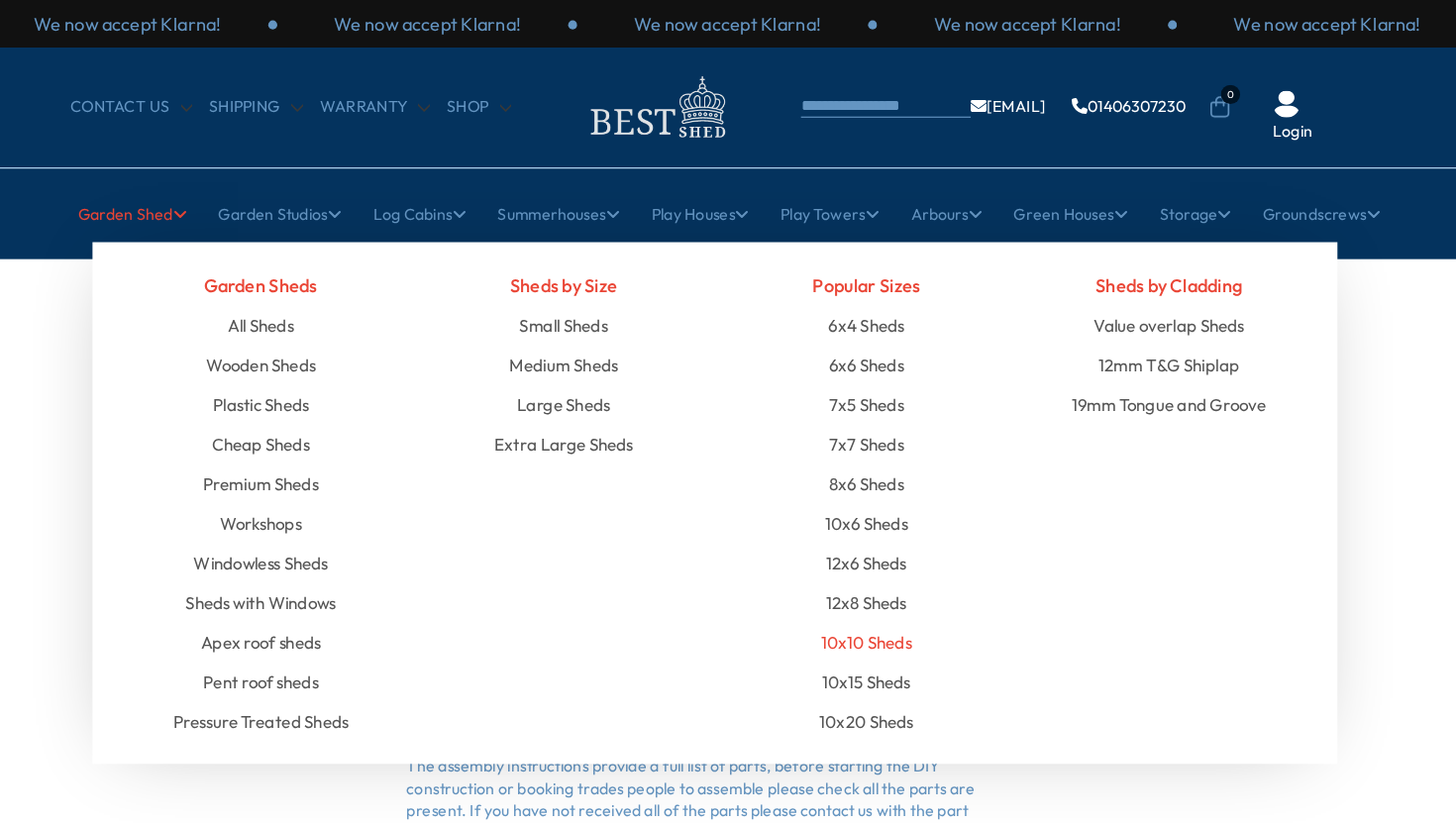 click on "10x10 Sheds" at bounding box center (861, 562) 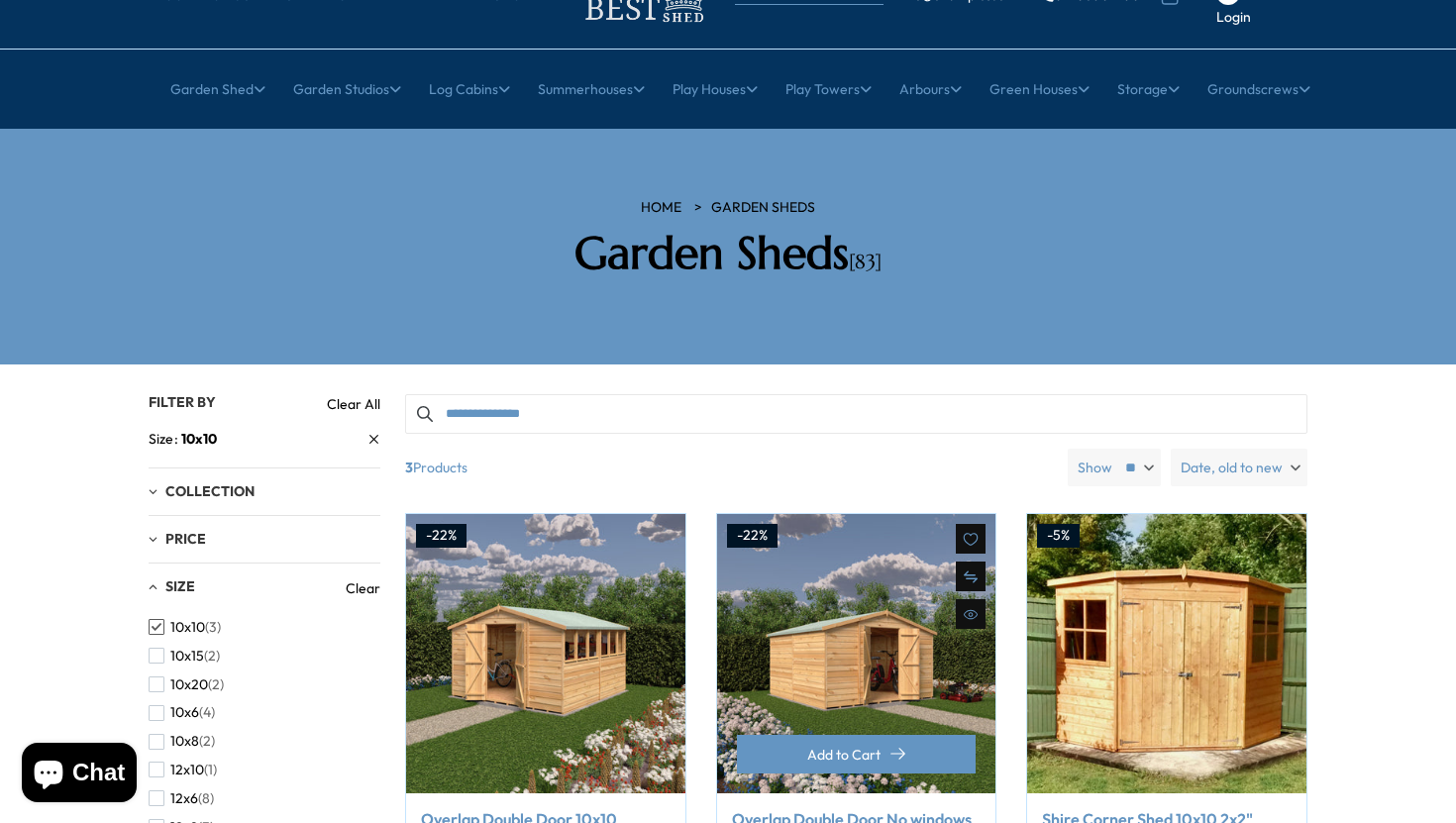 scroll, scrollTop: 0, scrollLeft: 0, axis: both 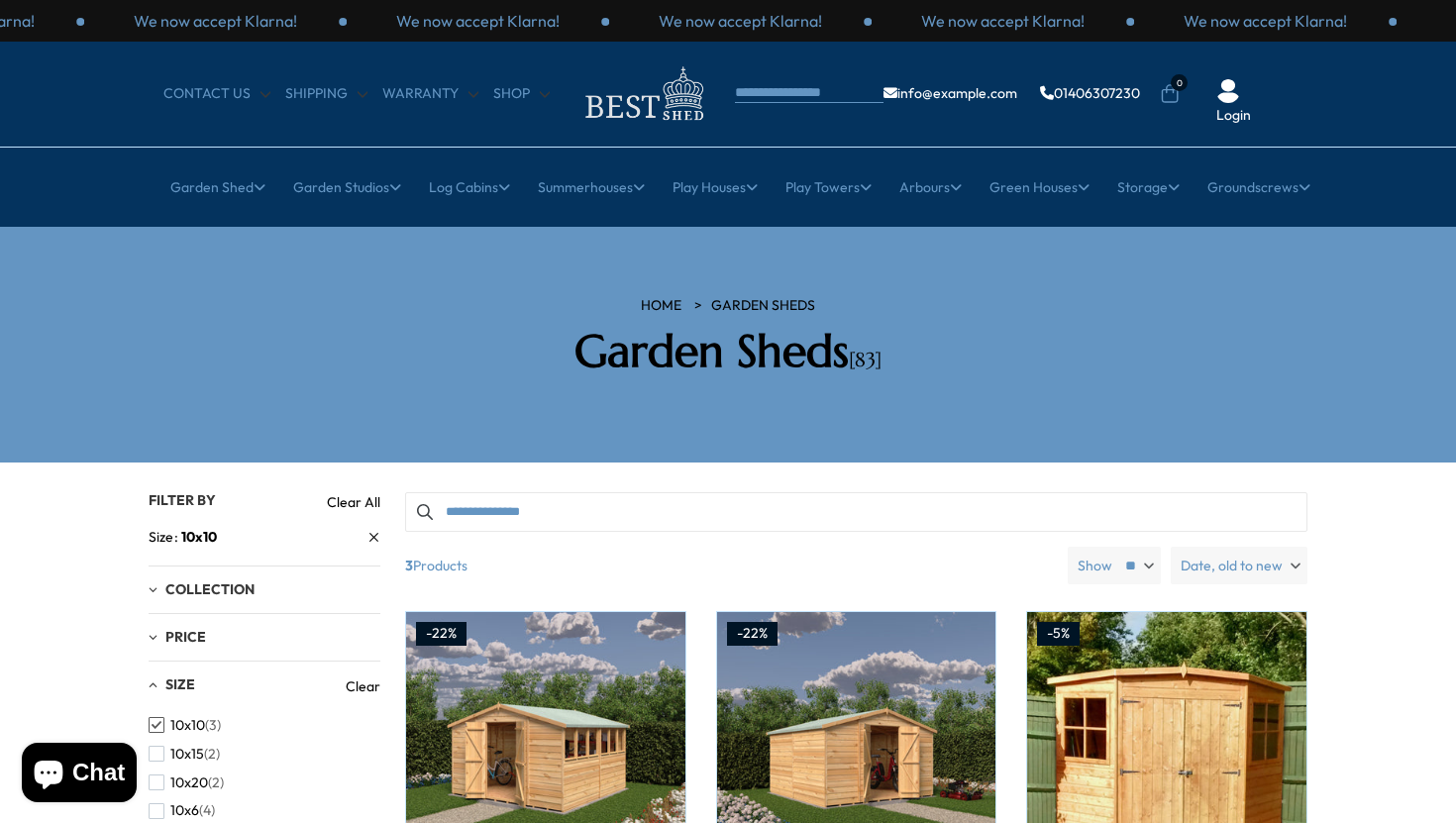 click 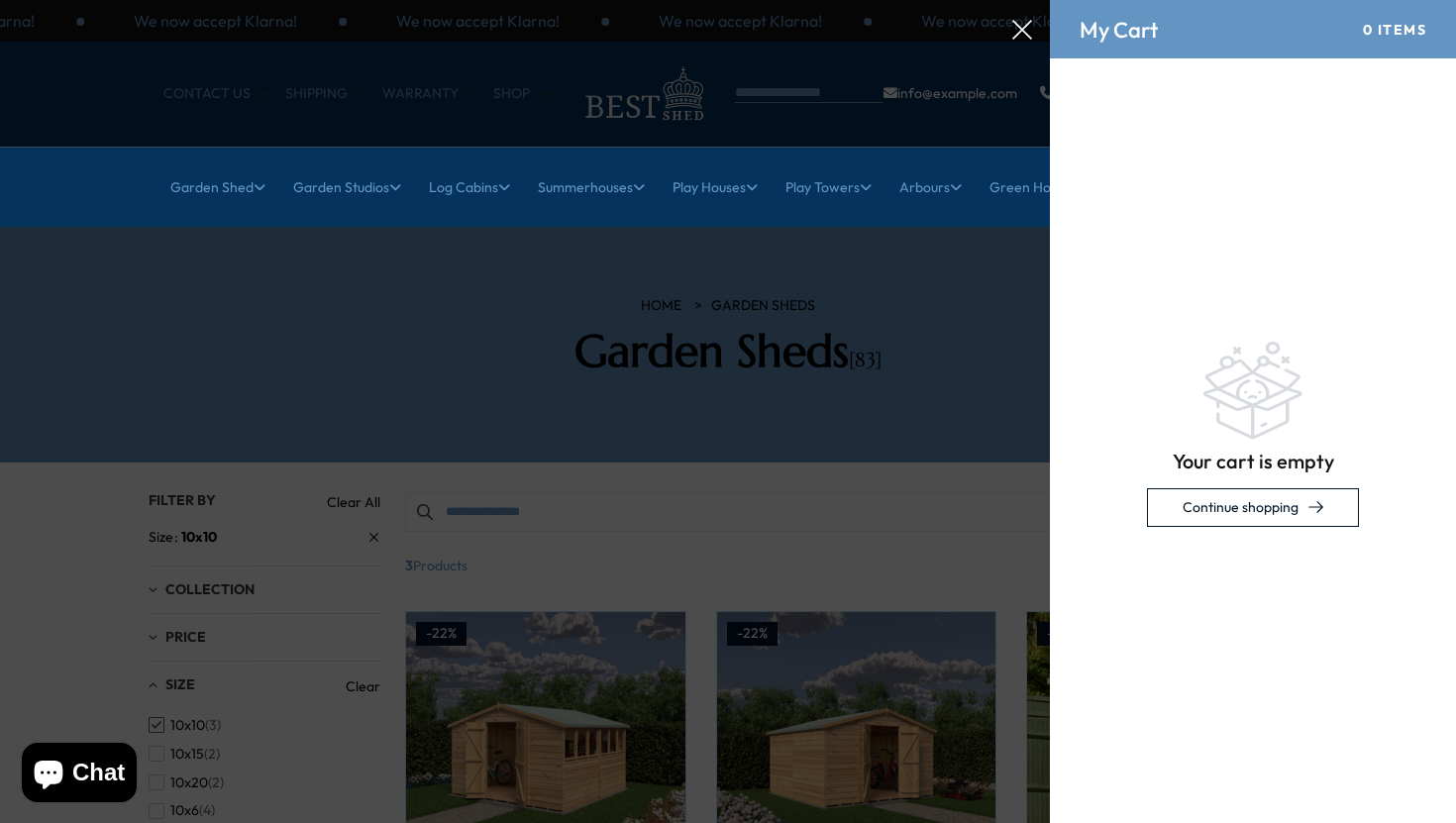 click 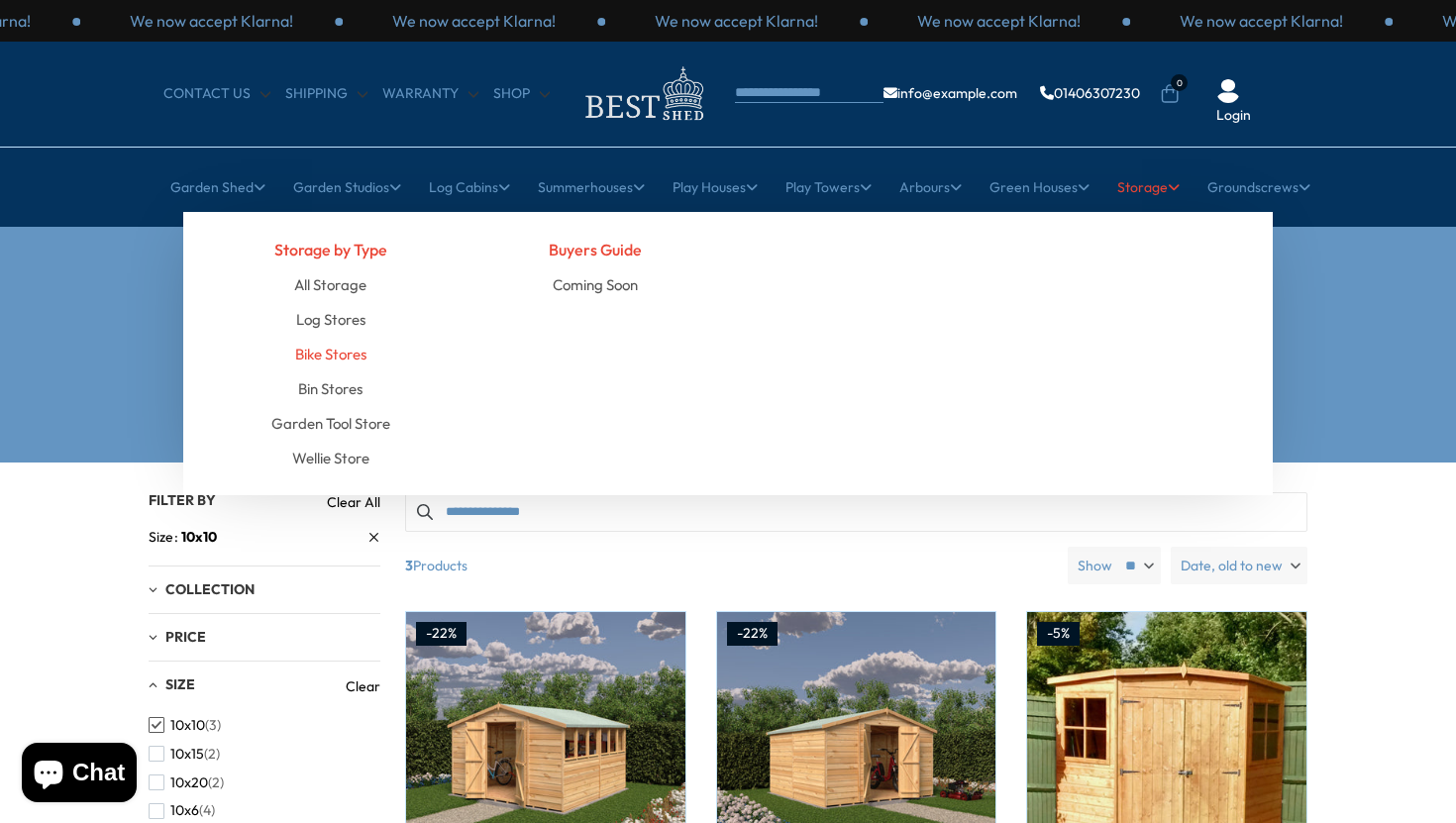 click on "Bike Stores" at bounding box center [331, 354] 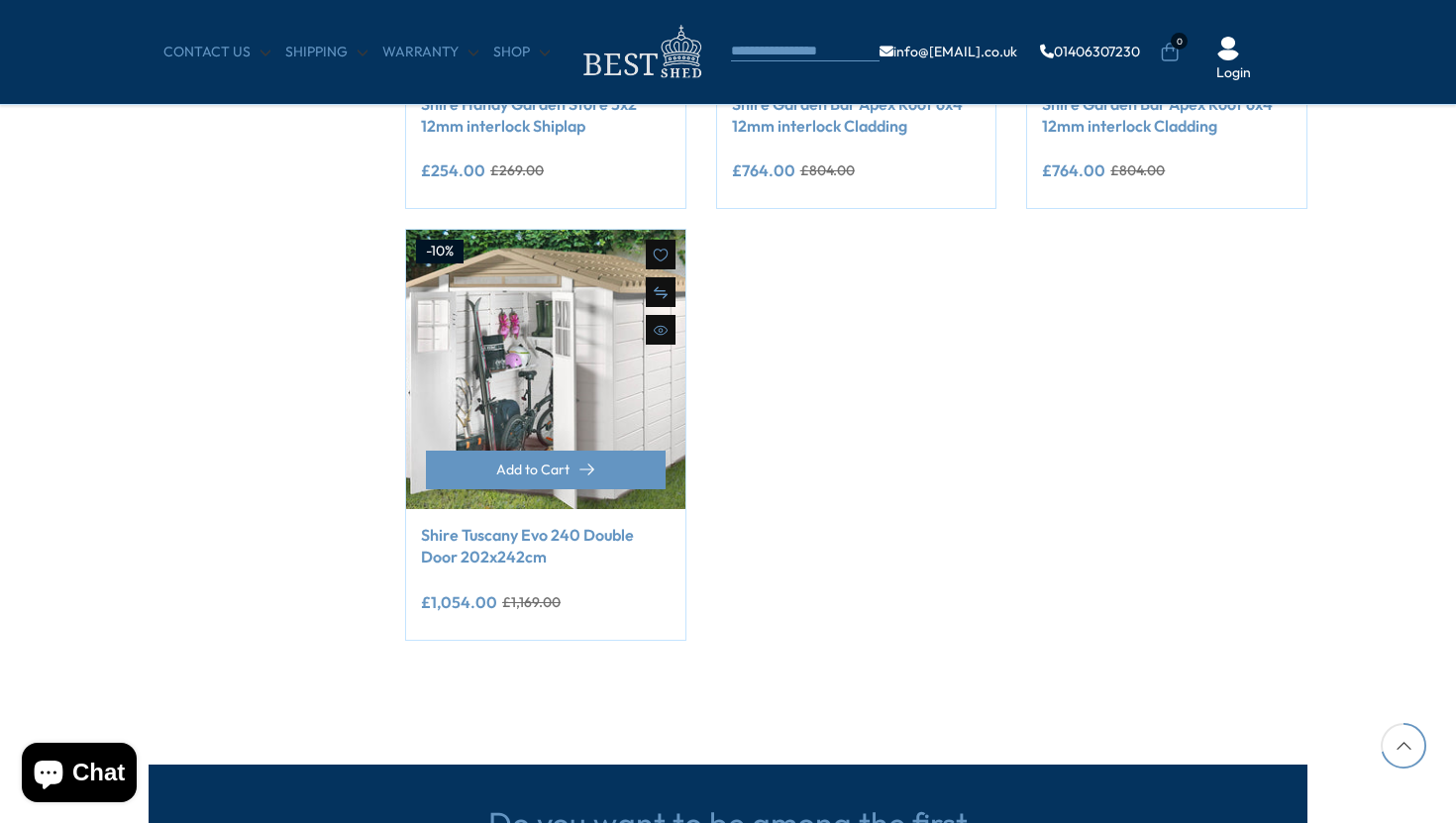 scroll, scrollTop: 1574, scrollLeft: 0, axis: vertical 